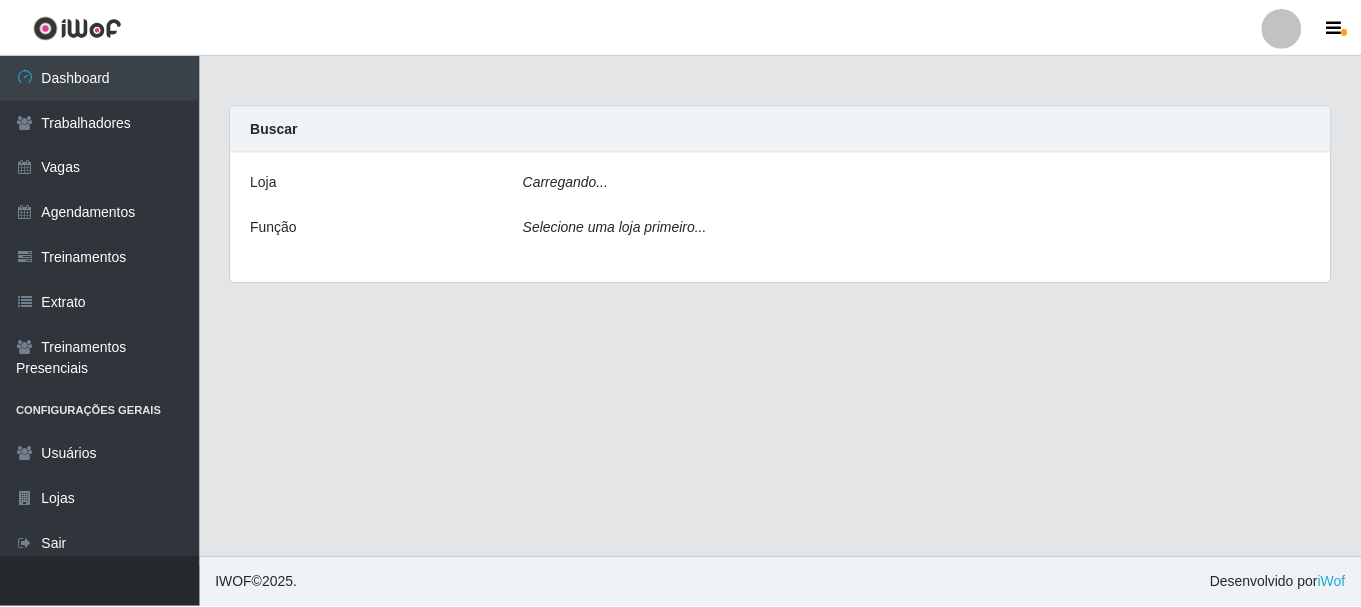 scroll, scrollTop: 0, scrollLeft: 0, axis: both 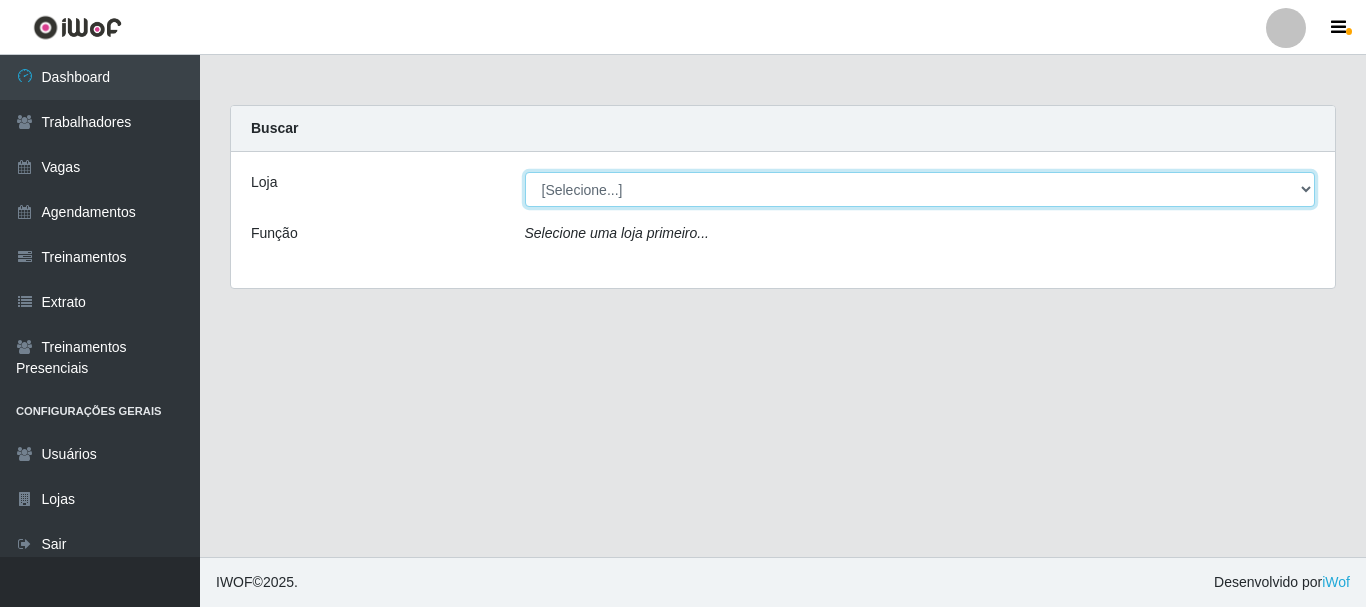 click on "[Selecione...] SuperFácil Atacado - [PERSON_NAME]" at bounding box center [920, 189] 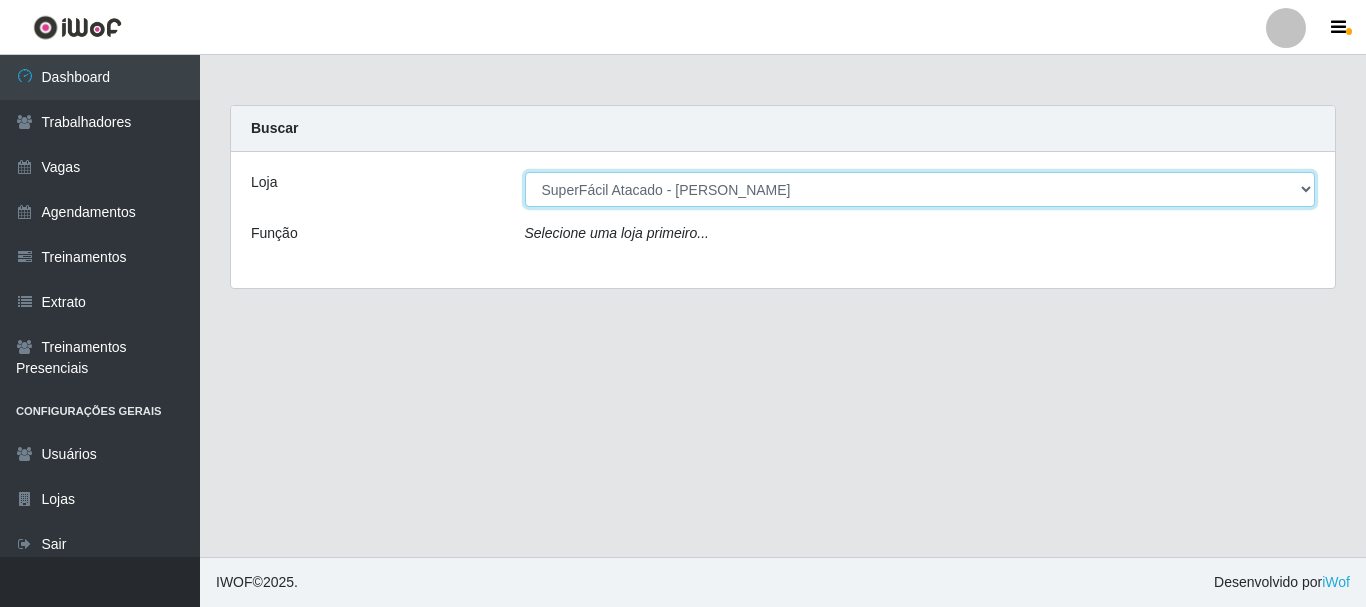 click on "[Selecione...] SuperFácil Atacado - [PERSON_NAME]" at bounding box center (920, 189) 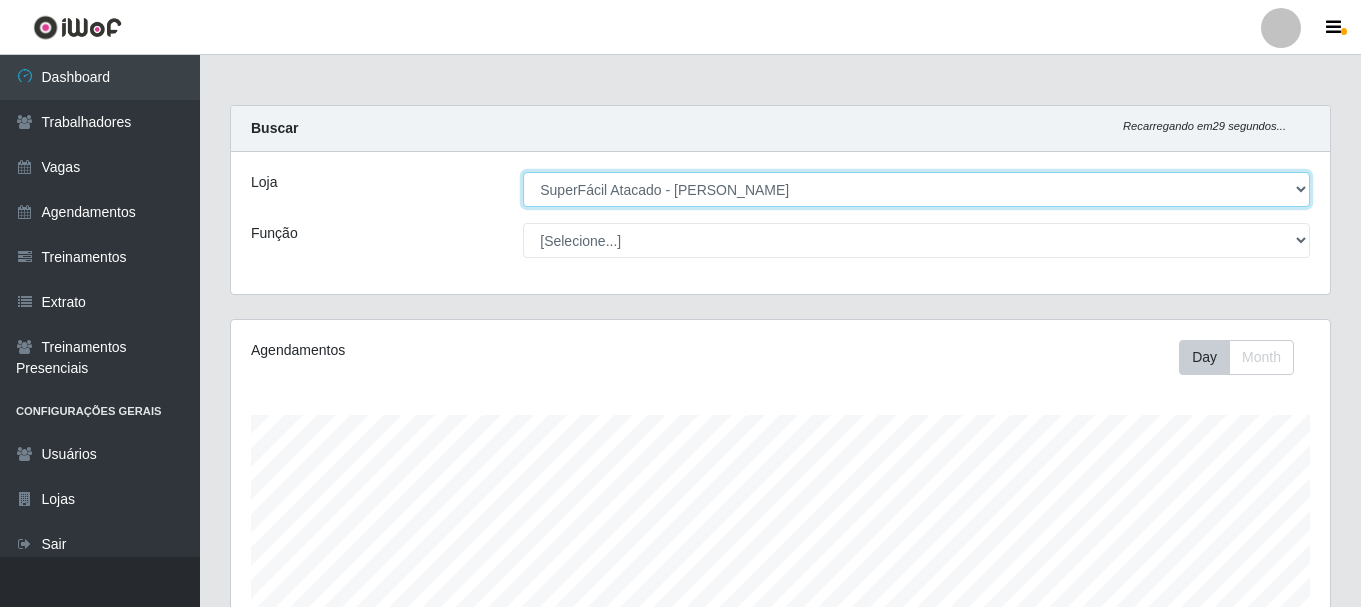scroll, scrollTop: 999585, scrollLeft: 998901, axis: both 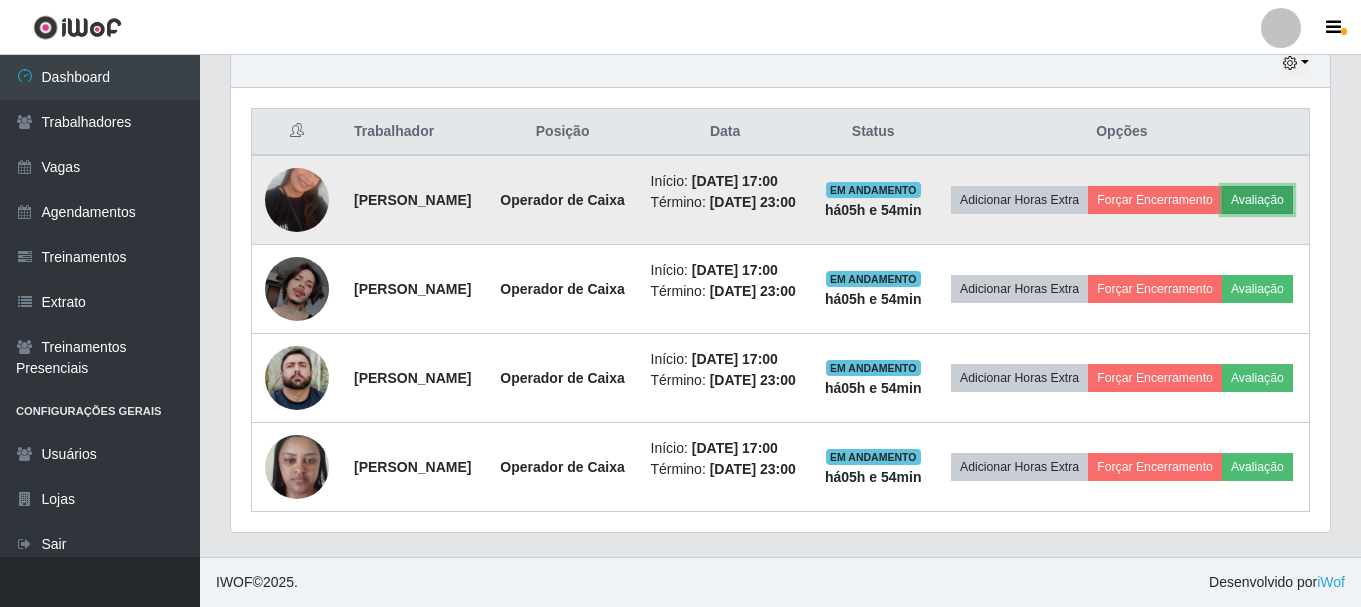 click on "Avaliação" at bounding box center (1257, 200) 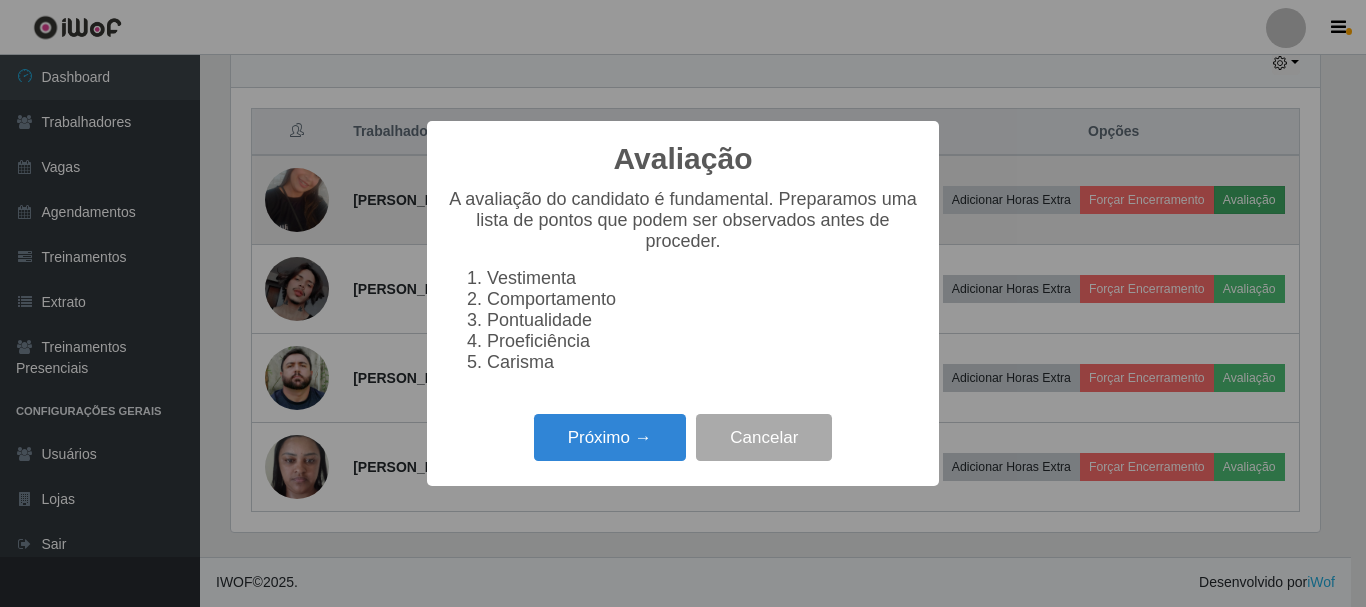 scroll, scrollTop: 999585, scrollLeft: 998911, axis: both 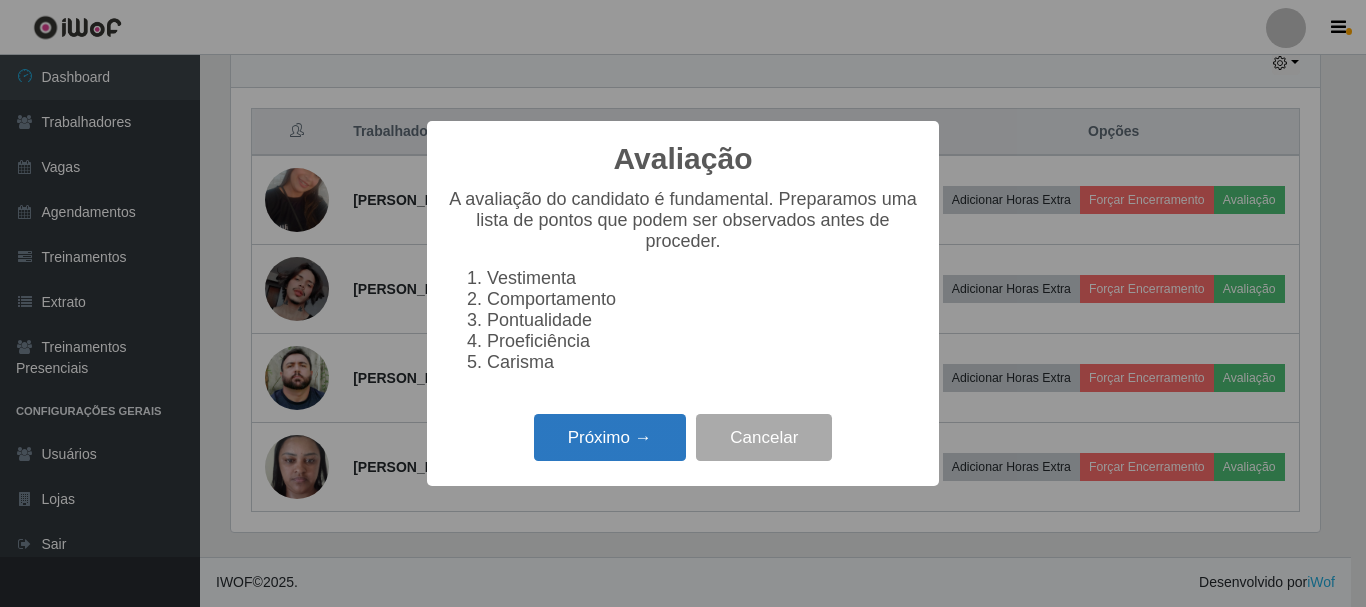 click on "Próximo →" at bounding box center (610, 437) 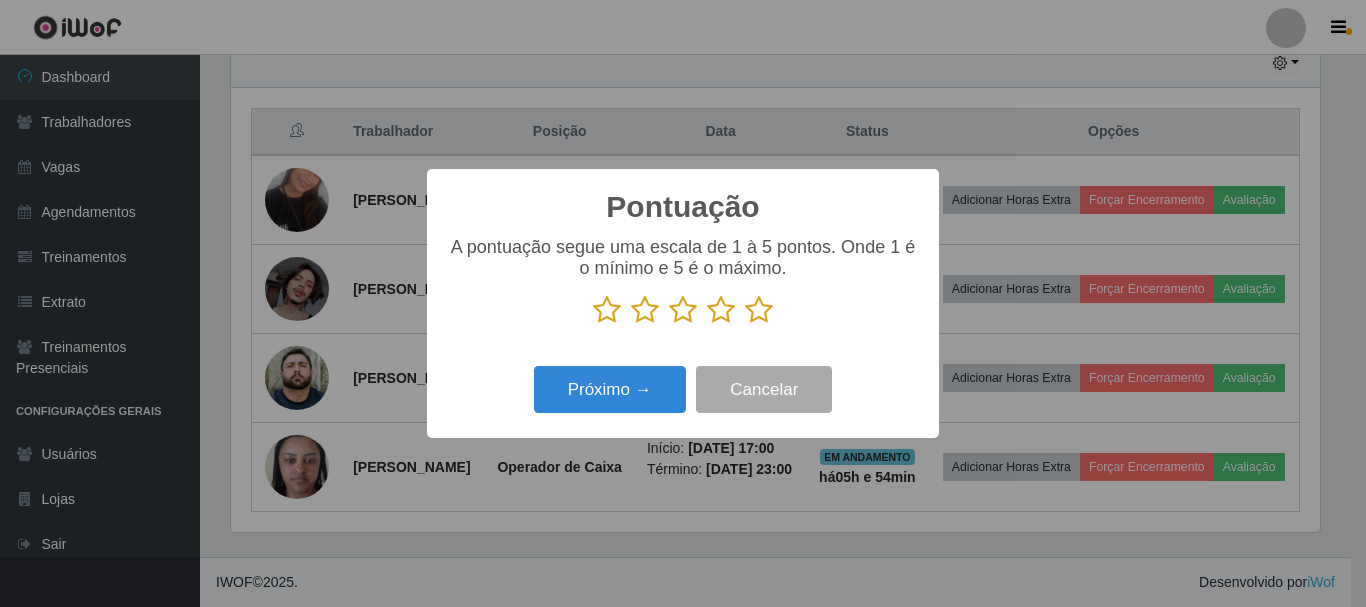 click at bounding box center [759, 310] 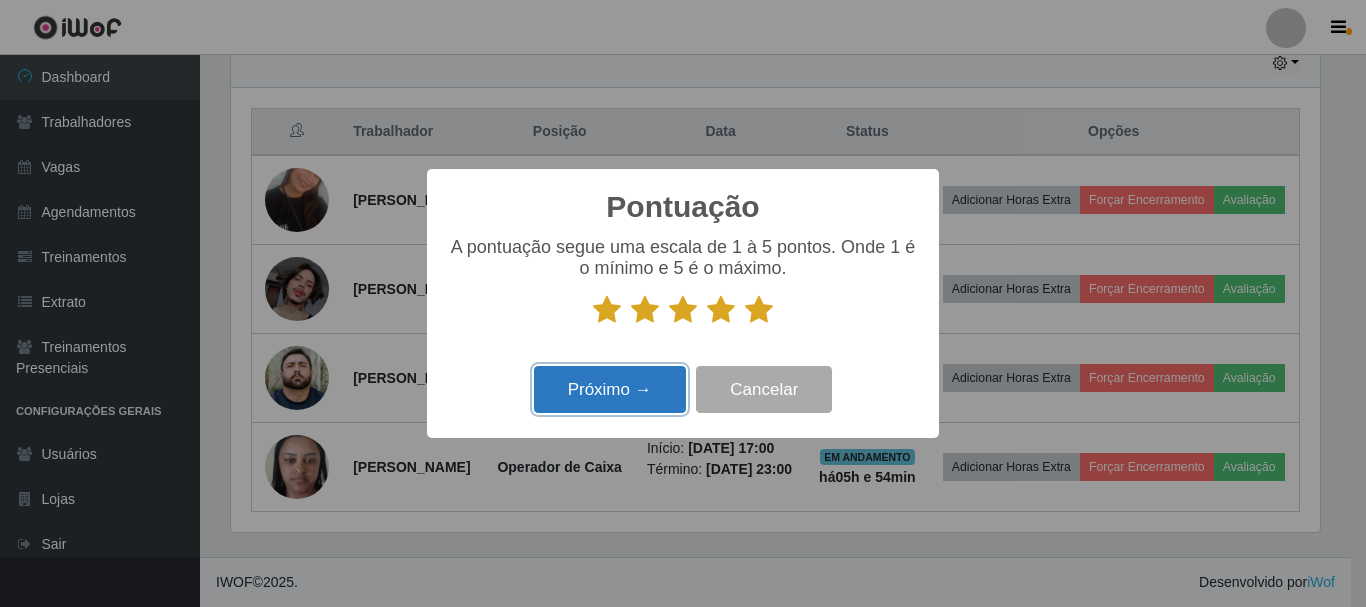 click on "Próximo →" at bounding box center (610, 389) 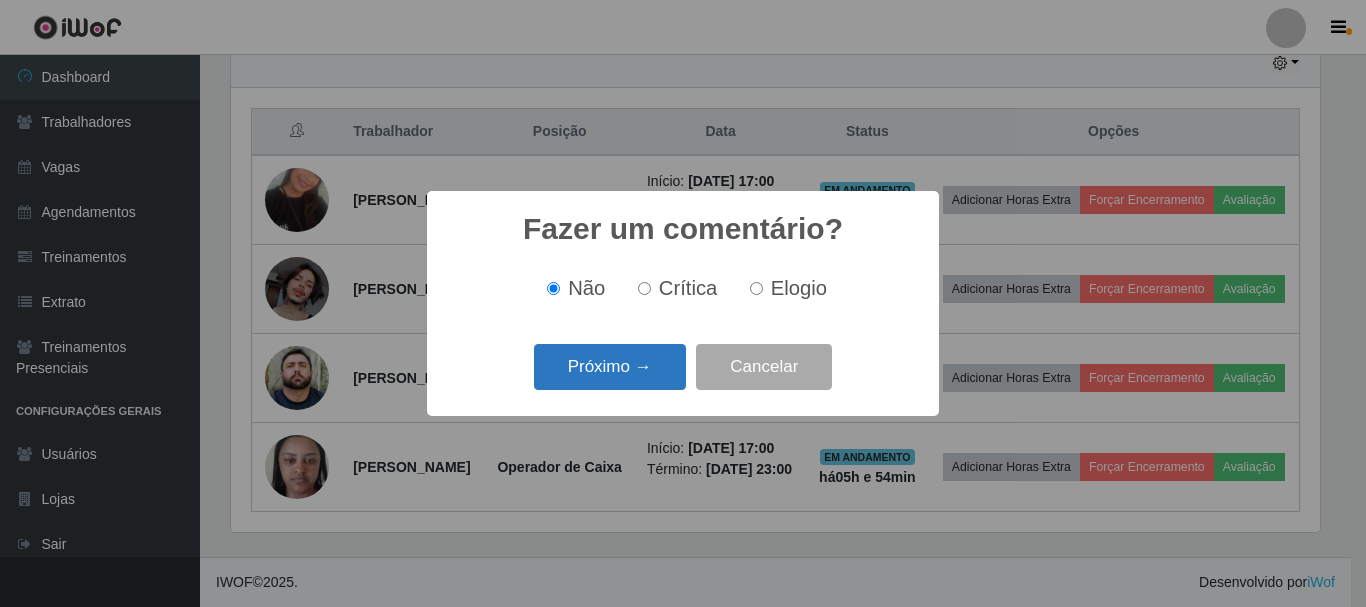 click on "Próximo →" at bounding box center [610, 367] 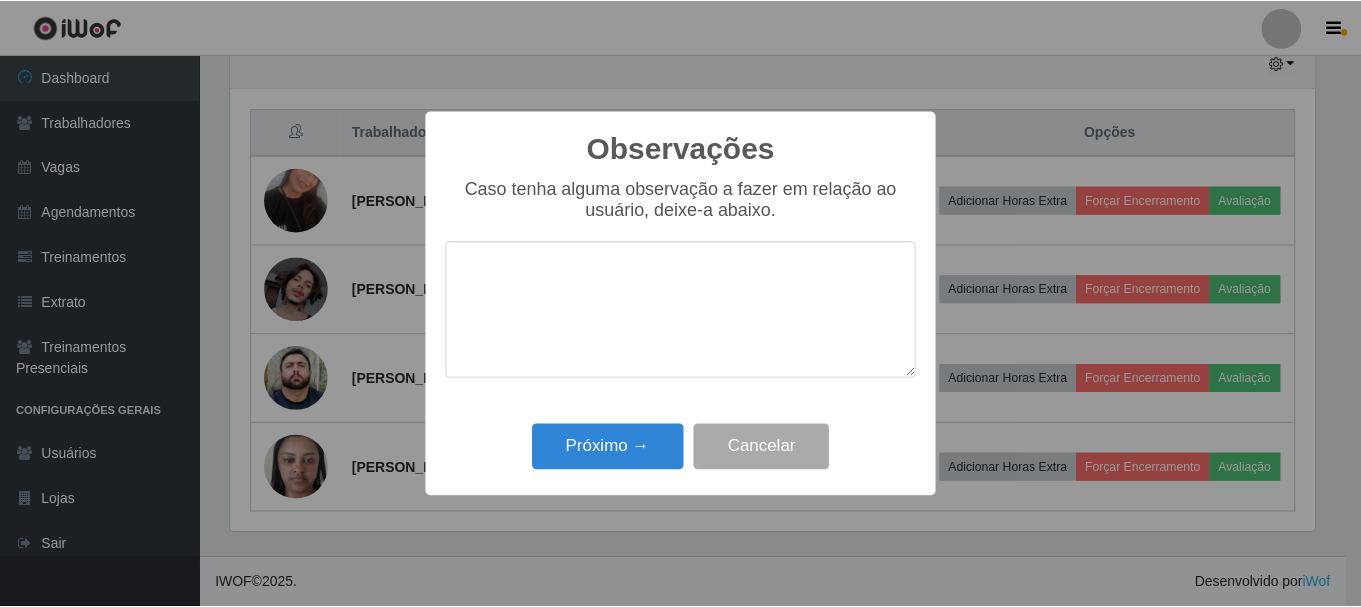 scroll, scrollTop: 999585, scrollLeft: 998911, axis: both 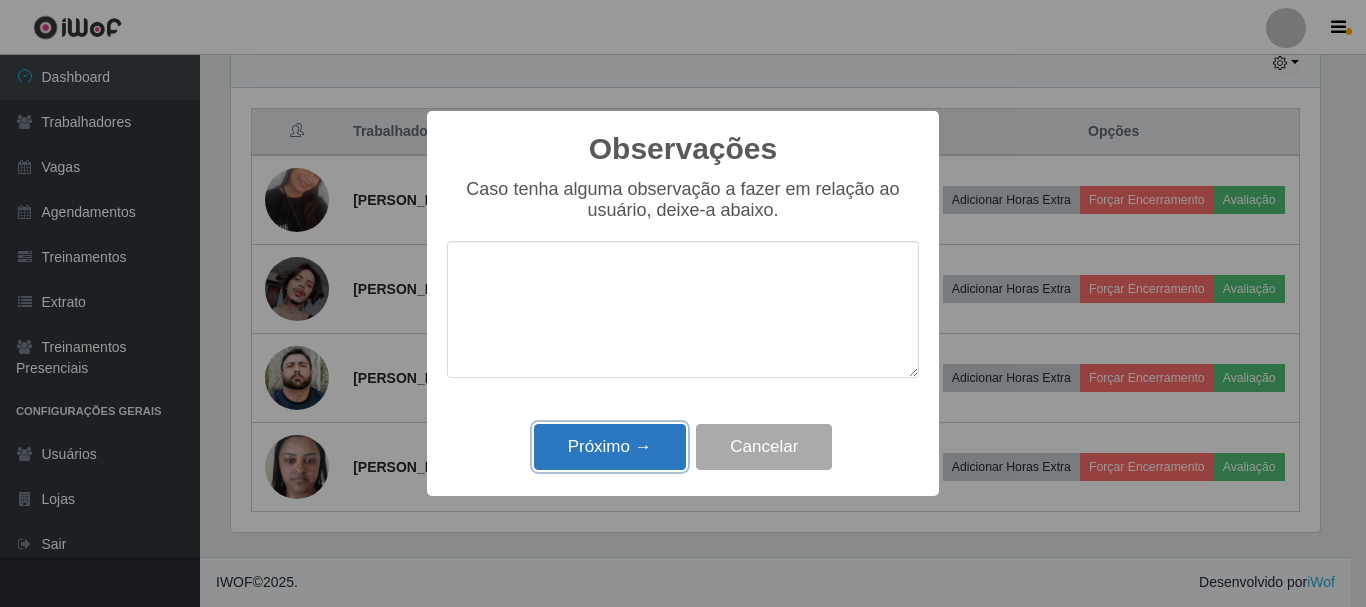 click on "Próximo →" at bounding box center (610, 447) 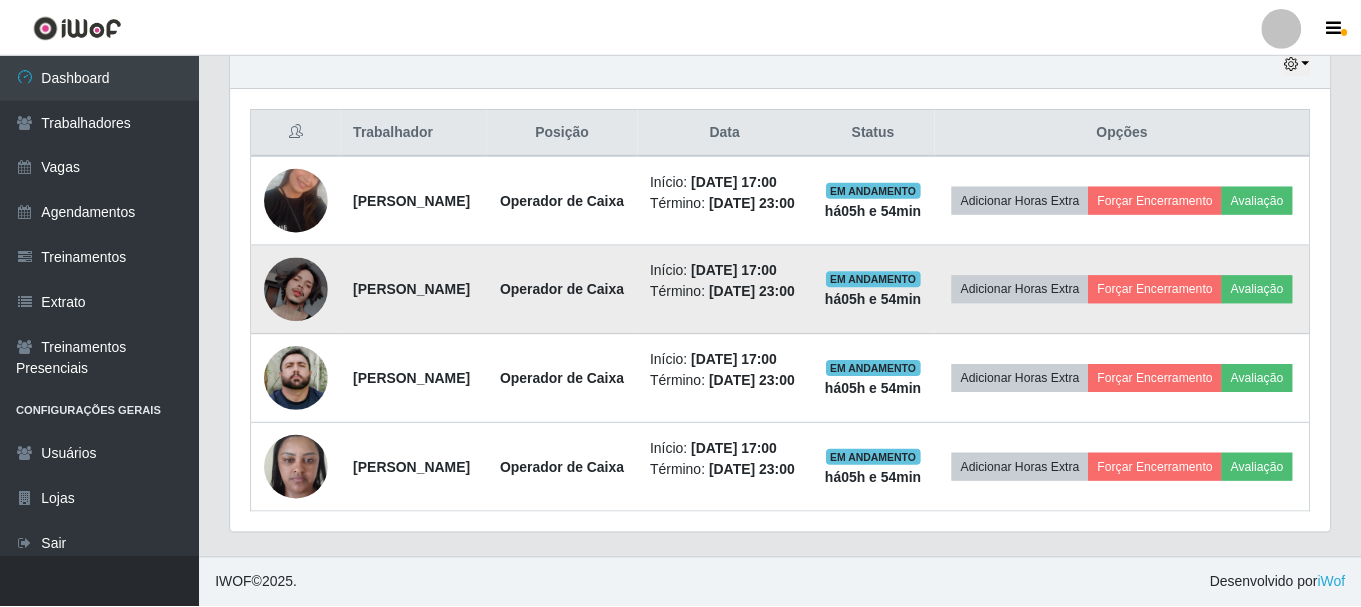 scroll, scrollTop: 999585, scrollLeft: 998901, axis: both 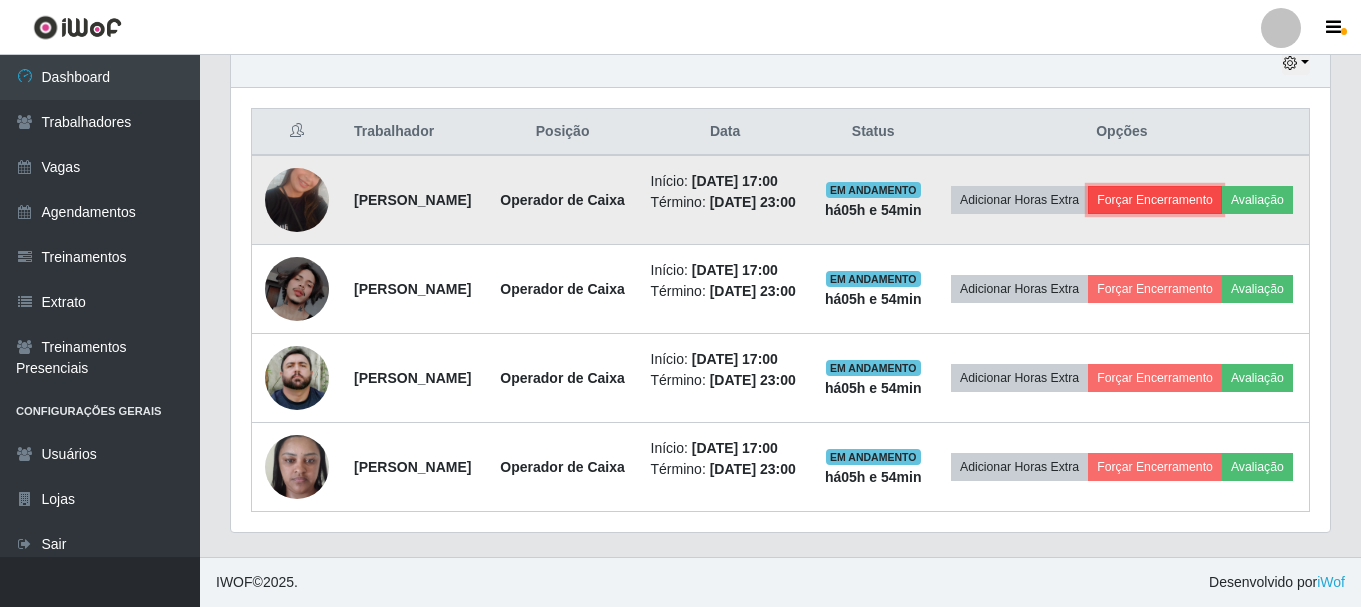 click on "Forçar Encerramento" at bounding box center [1155, 200] 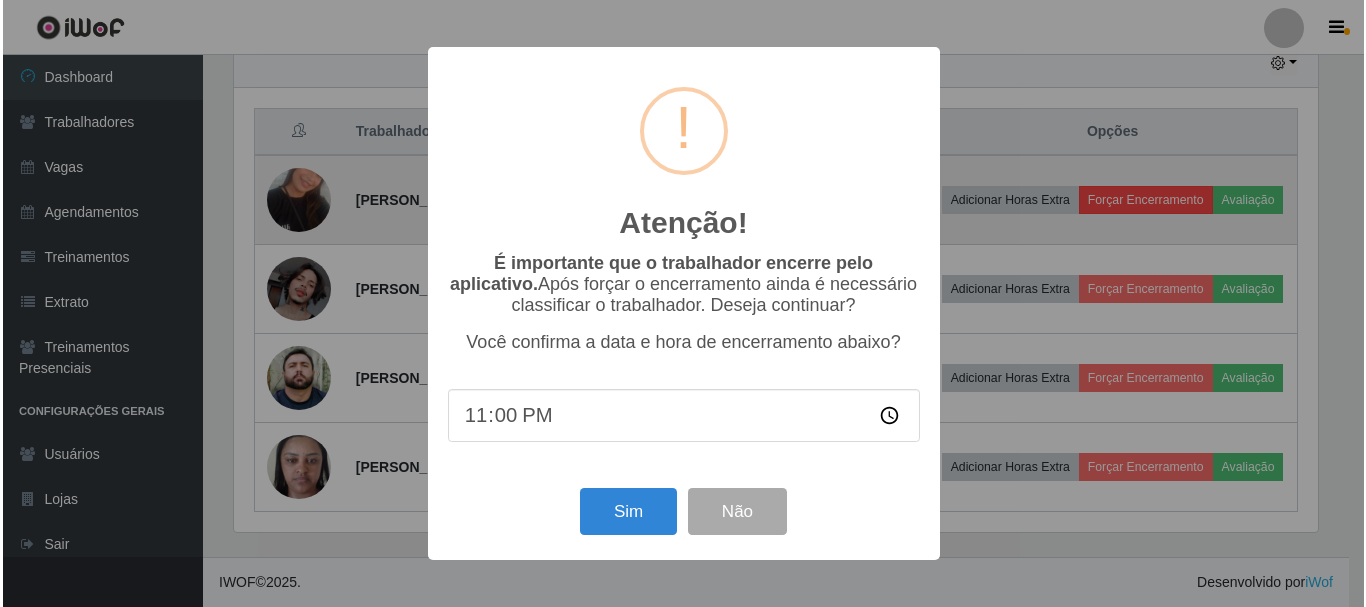 scroll, scrollTop: 999585, scrollLeft: 998911, axis: both 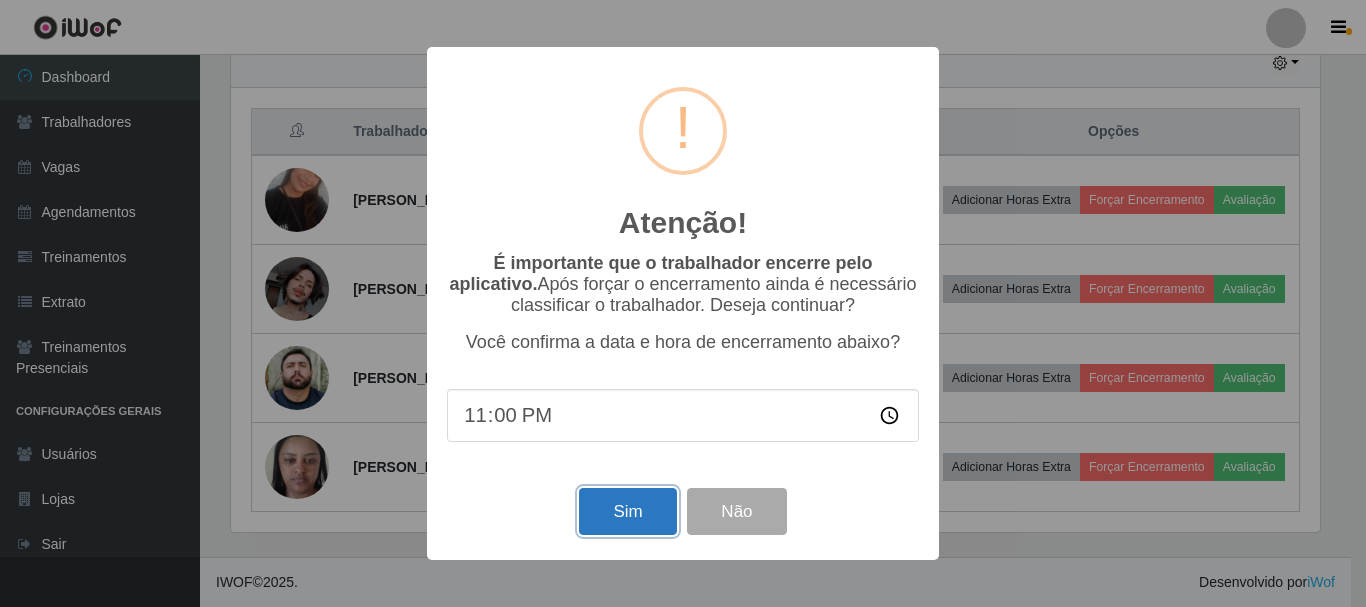 click on "Sim" at bounding box center [627, 511] 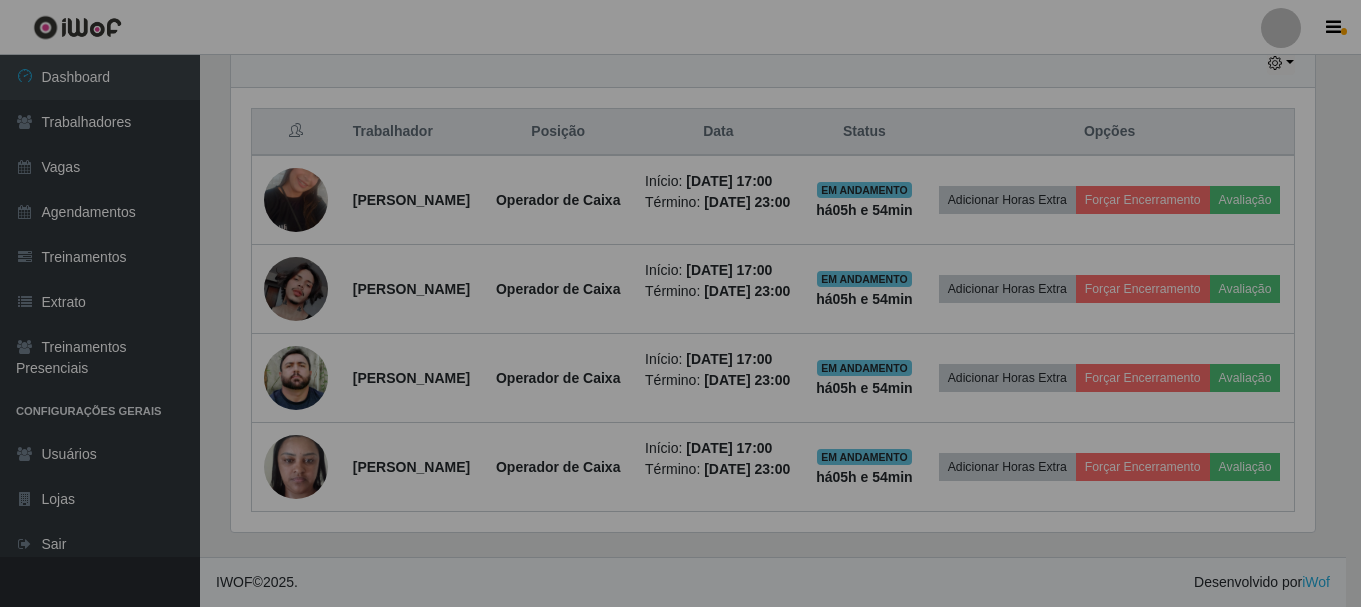 scroll, scrollTop: 999585, scrollLeft: 998901, axis: both 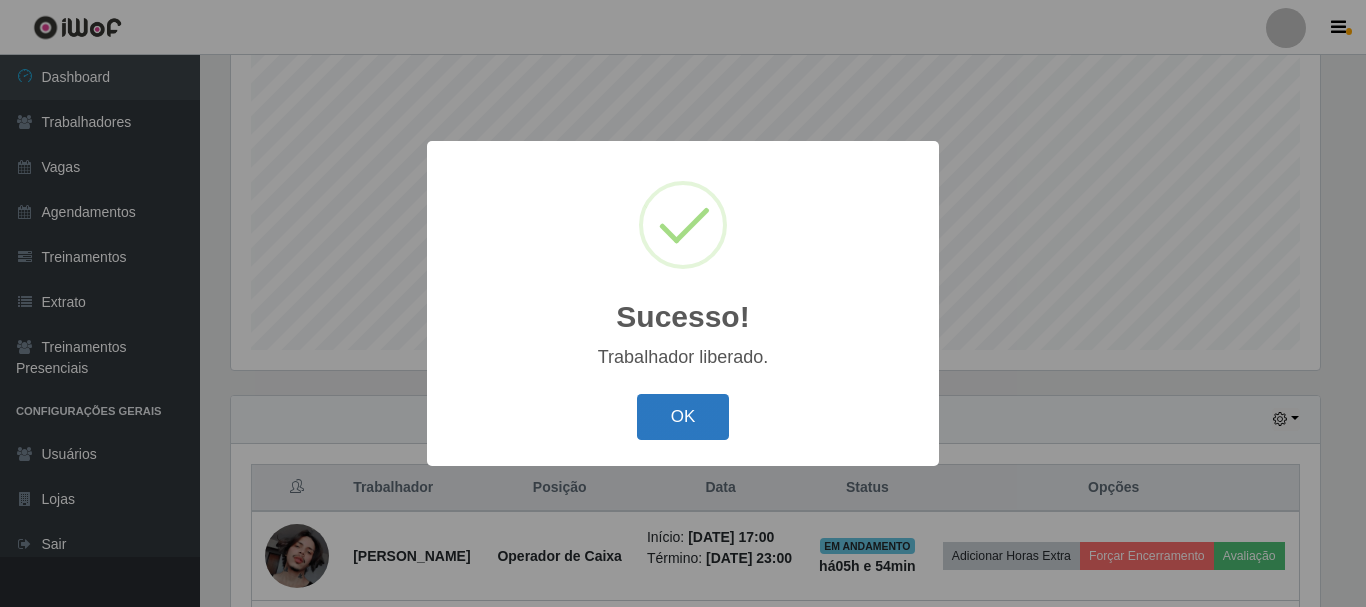 click on "OK" at bounding box center [683, 417] 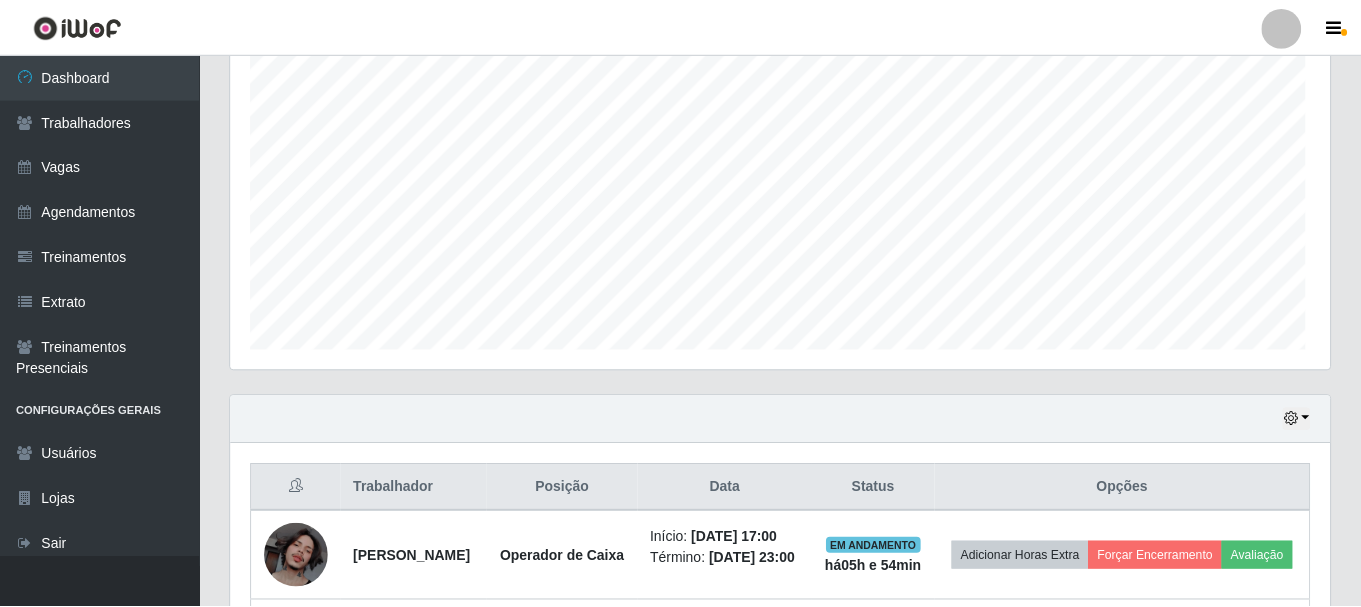 scroll, scrollTop: 999585, scrollLeft: 998901, axis: both 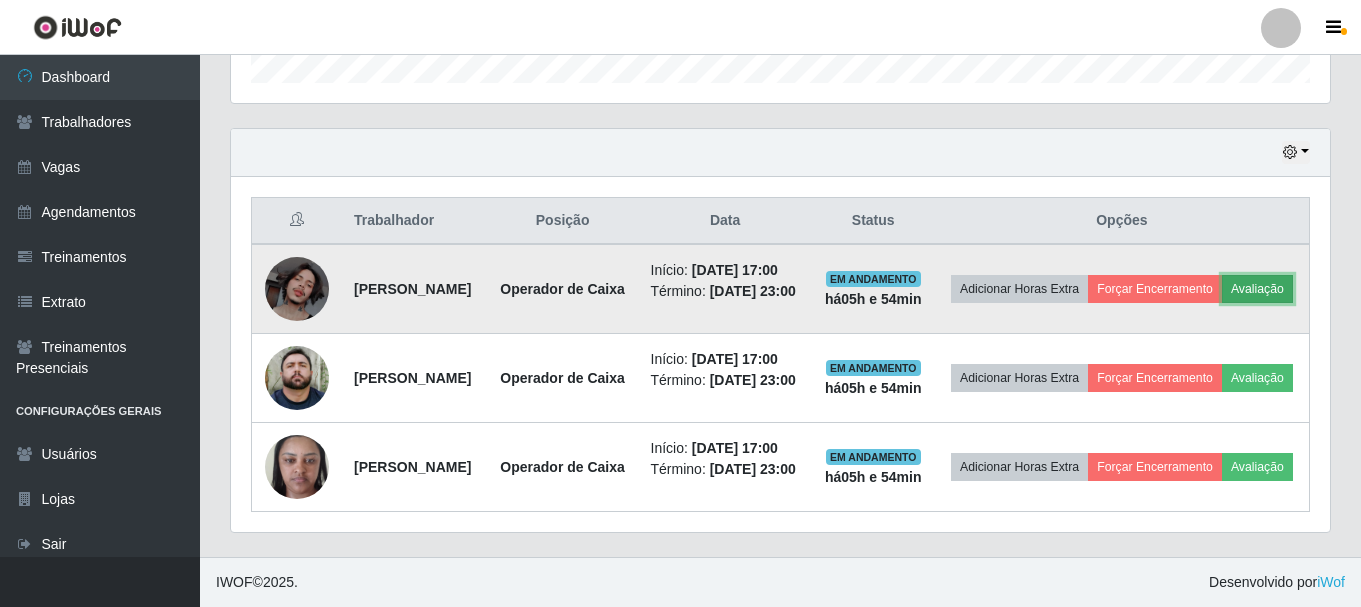 click on "Avaliação" at bounding box center [1257, 289] 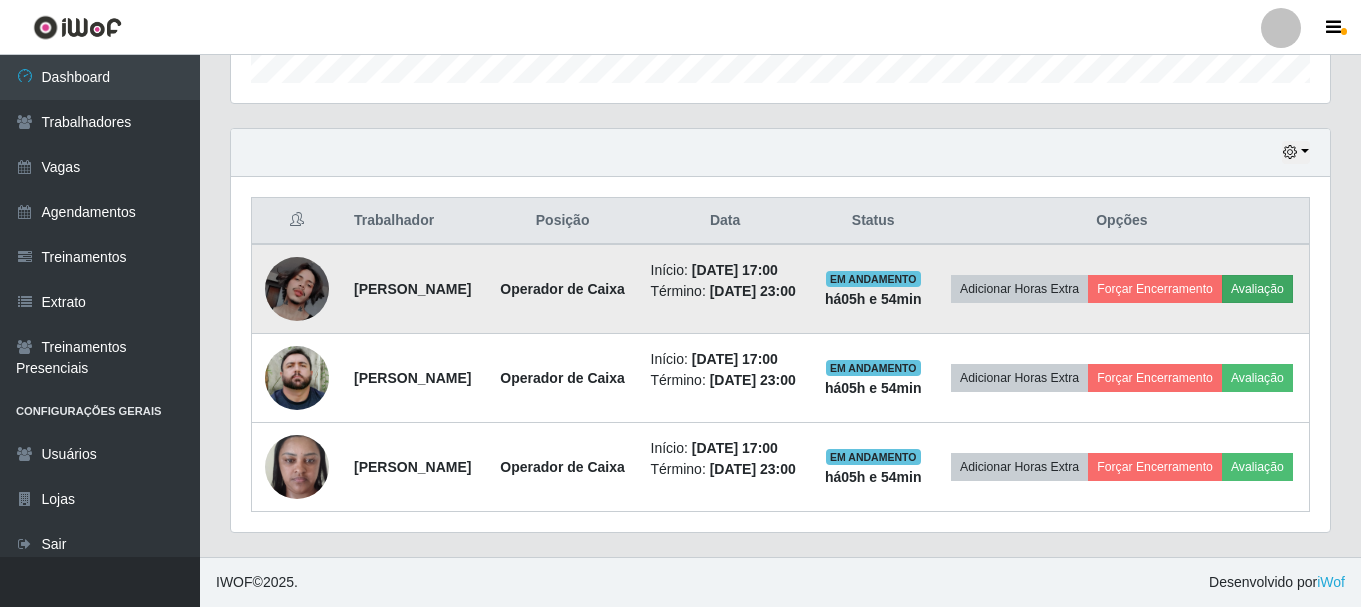scroll, scrollTop: 999585, scrollLeft: 998911, axis: both 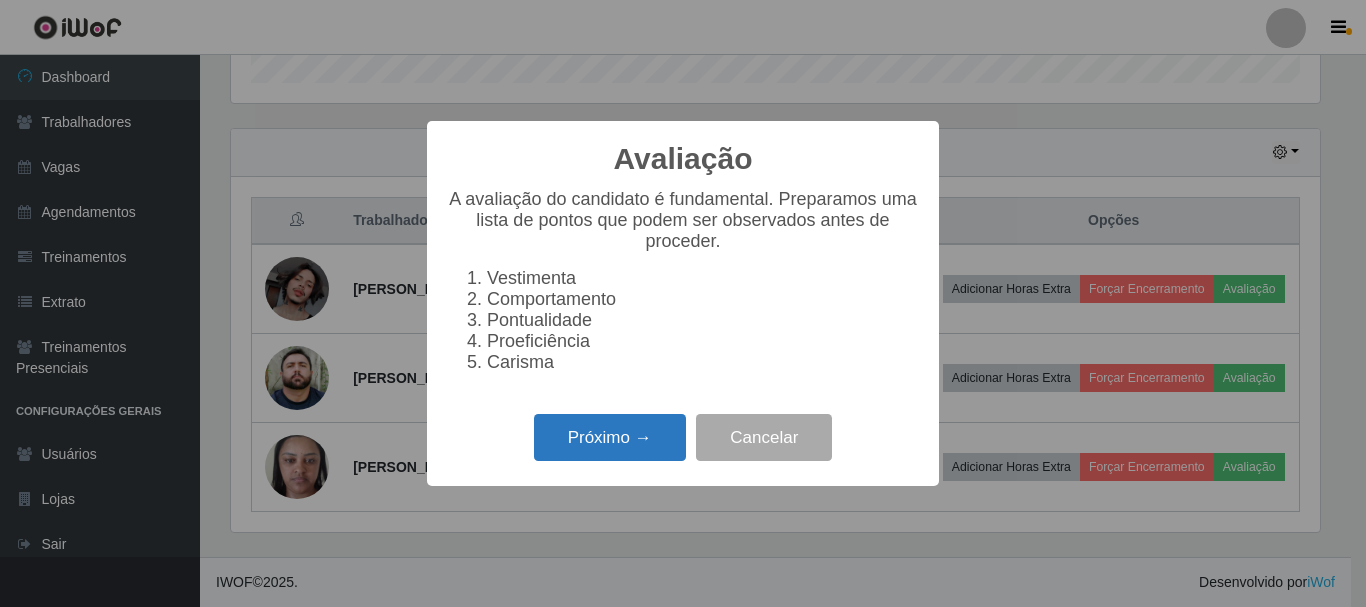 click on "Próximo →" at bounding box center (610, 437) 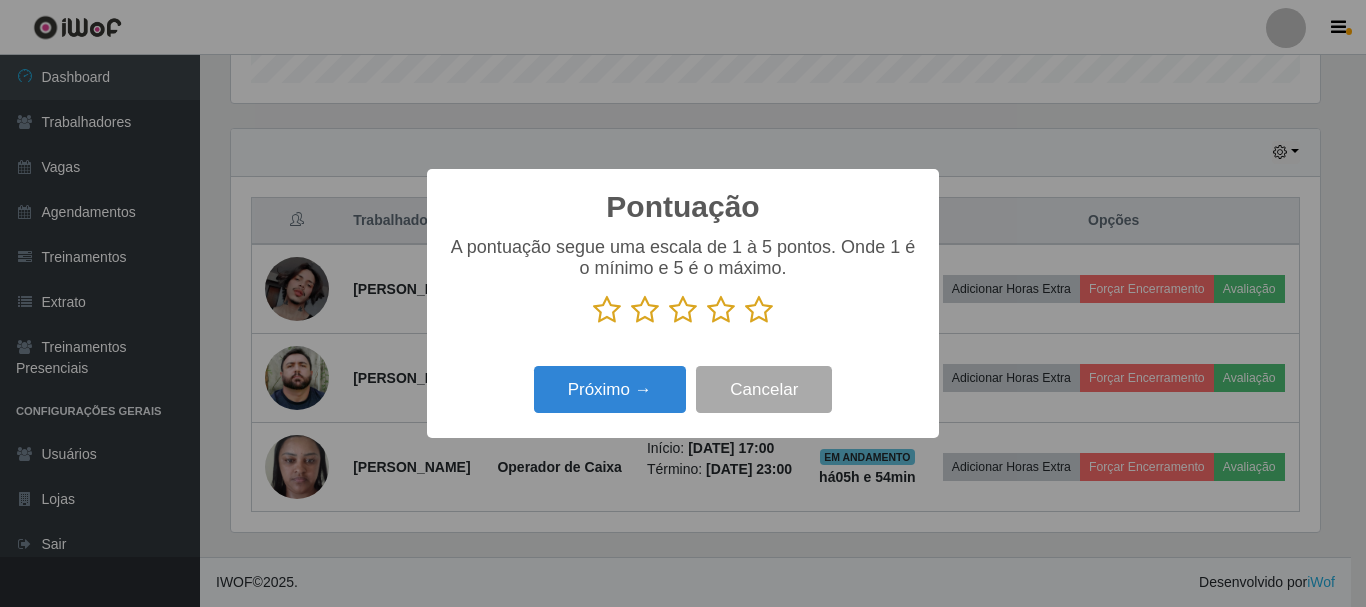 click at bounding box center (683, 310) 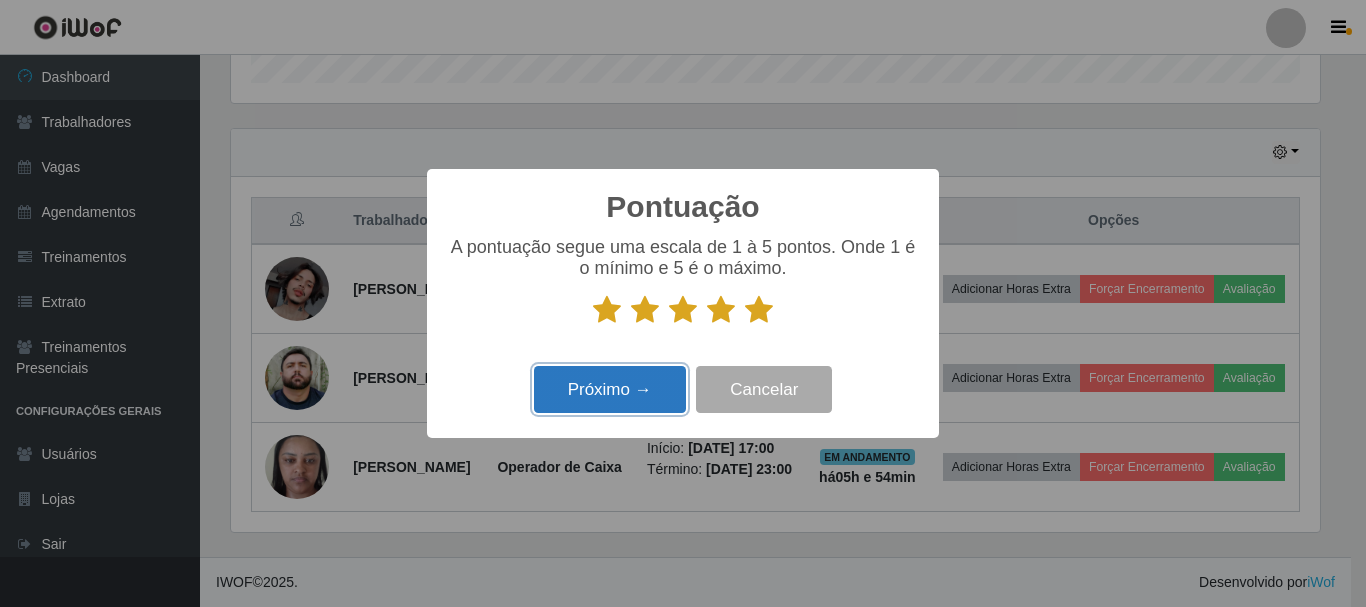 click on "Próximo →" at bounding box center (610, 389) 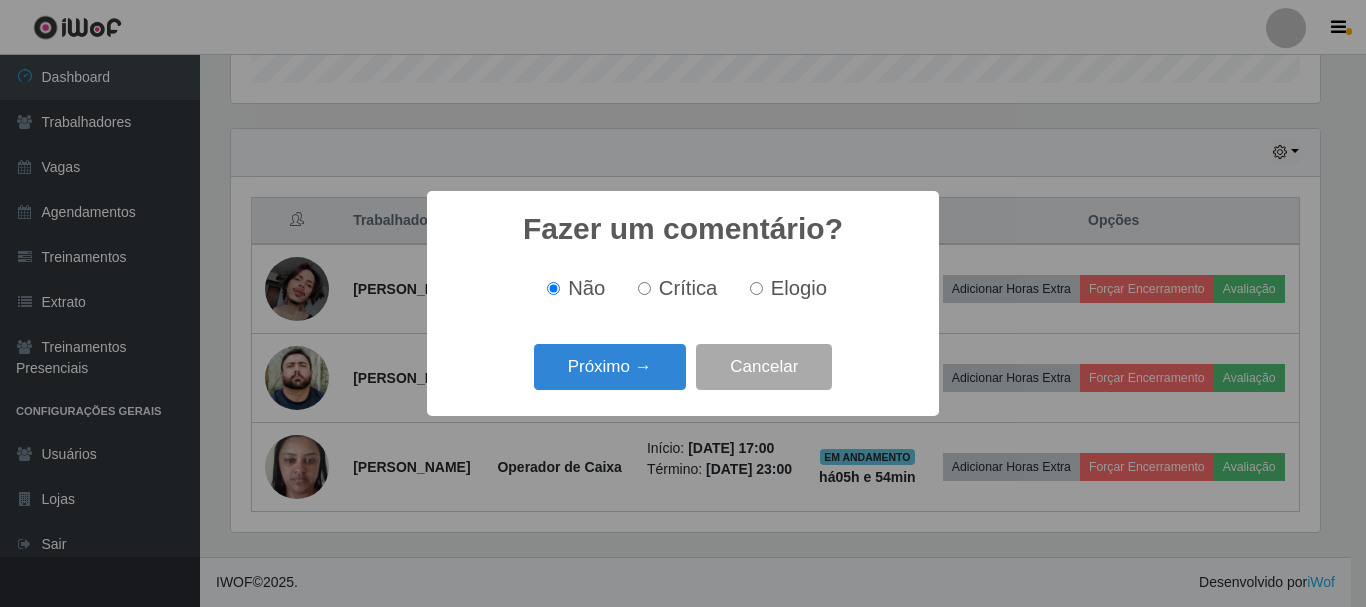 scroll, scrollTop: 999585, scrollLeft: 998911, axis: both 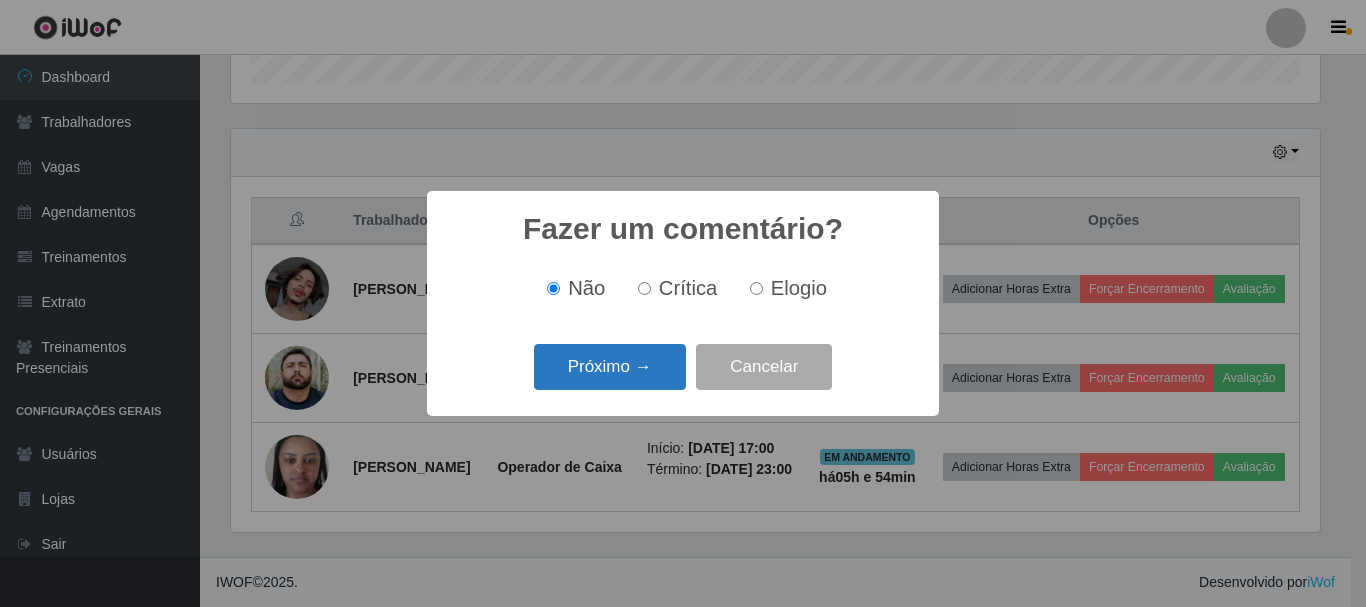 click on "Próximo →" at bounding box center (610, 367) 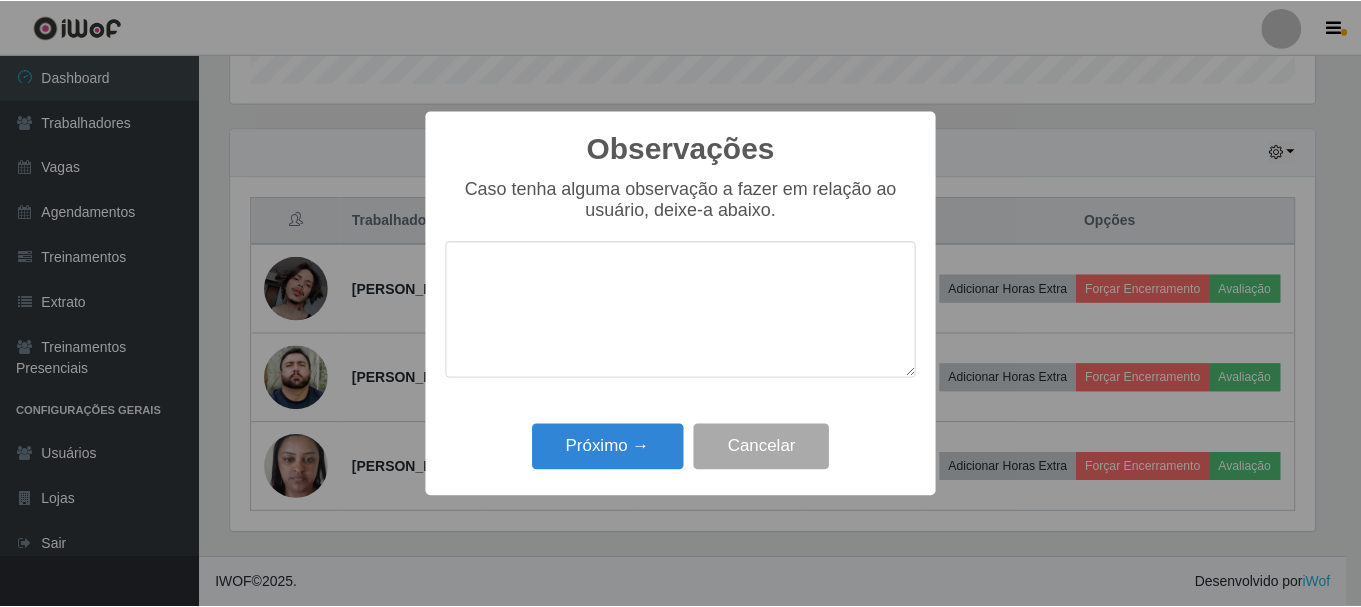 scroll, scrollTop: 999585, scrollLeft: 998911, axis: both 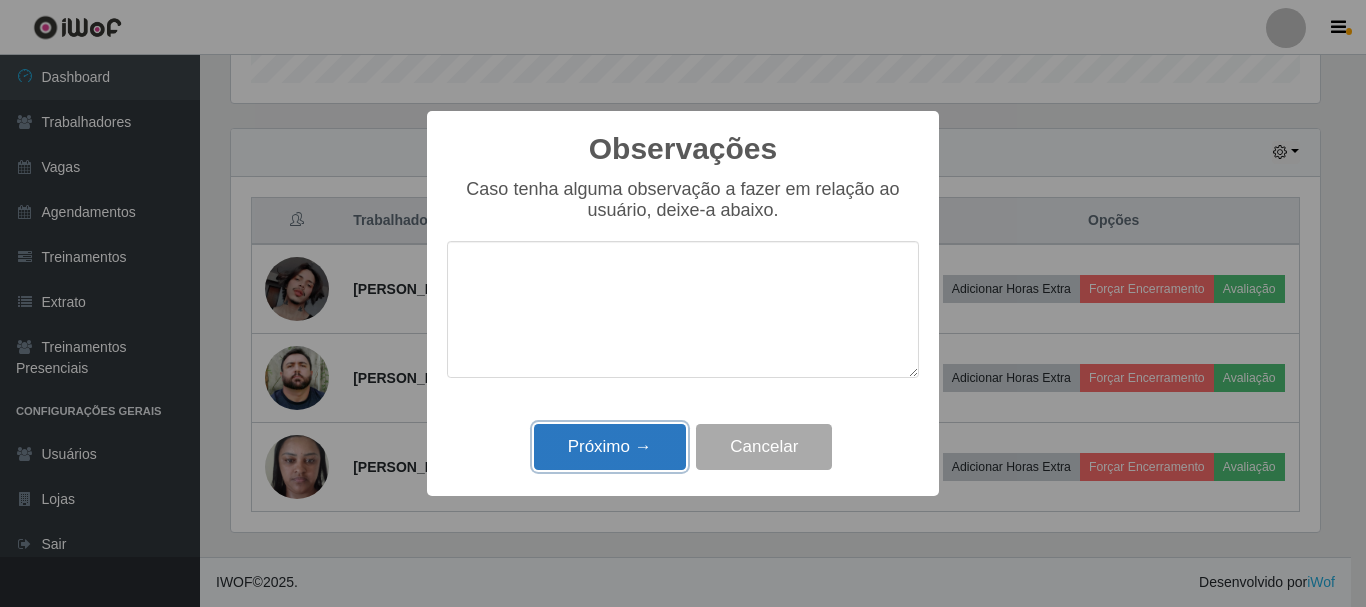 click on "Próximo →" at bounding box center [610, 447] 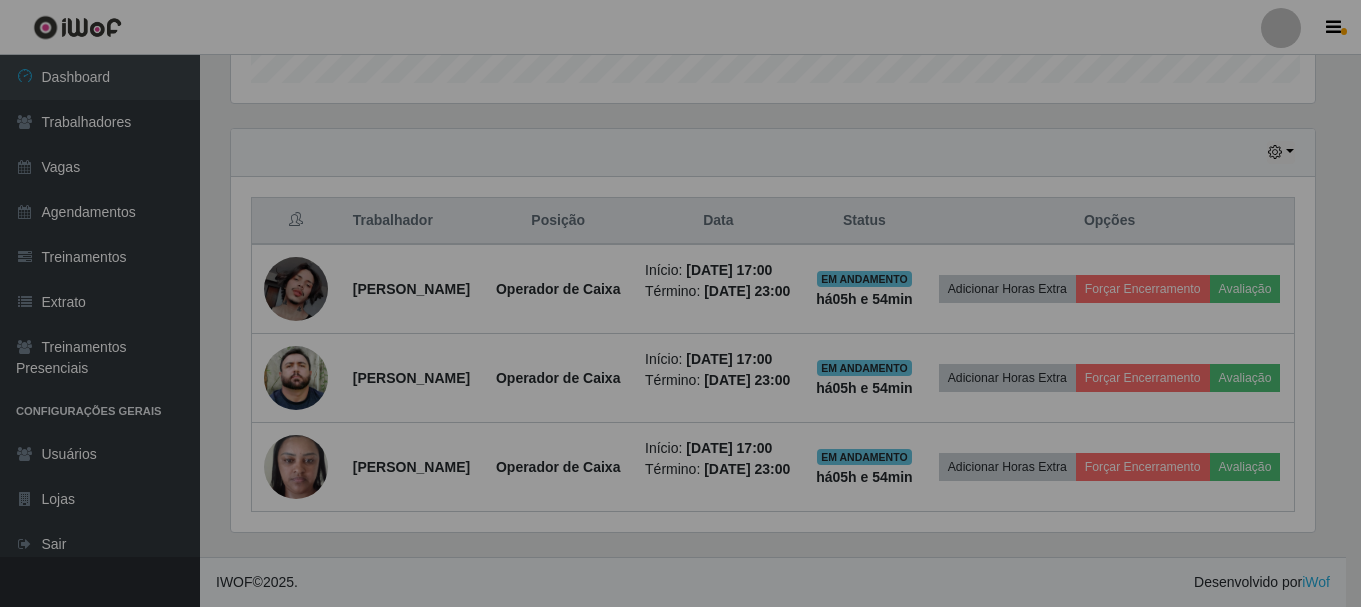 scroll, scrollTop: 999585, scrollLeft: 998901, axis: both 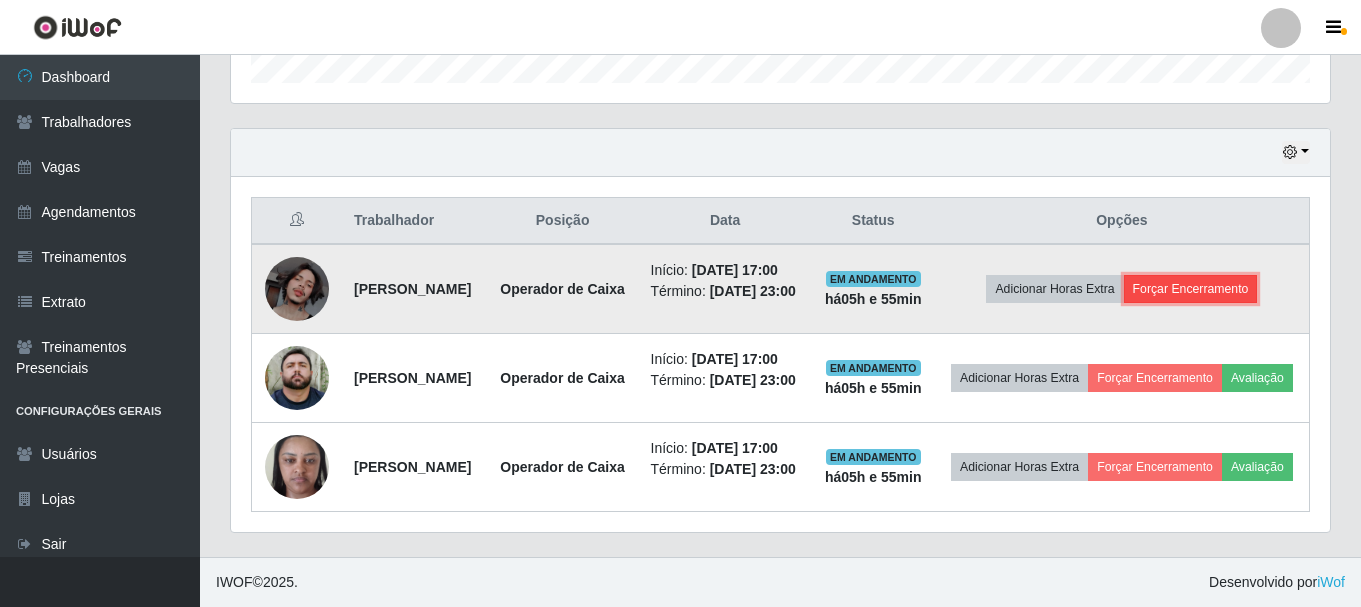 click on "Forçar Encerramento" at bounding box center [1191, 289] 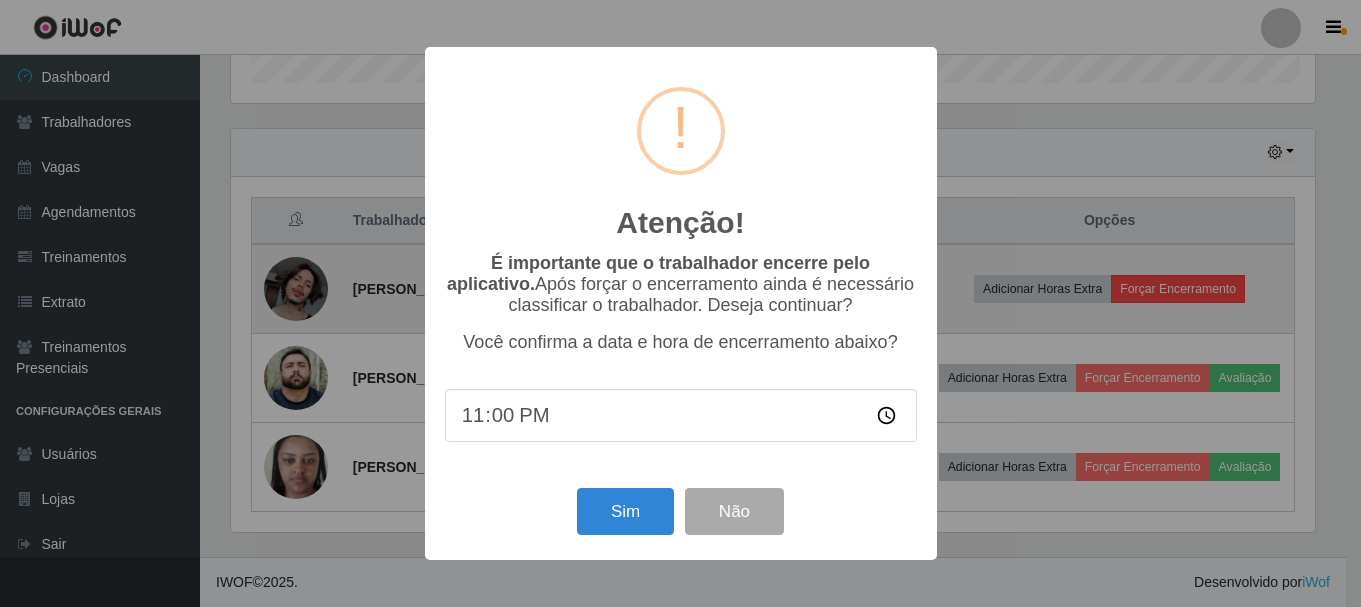 scroll, scrollTop: 999585, scrollLeft: 998911, axis: both 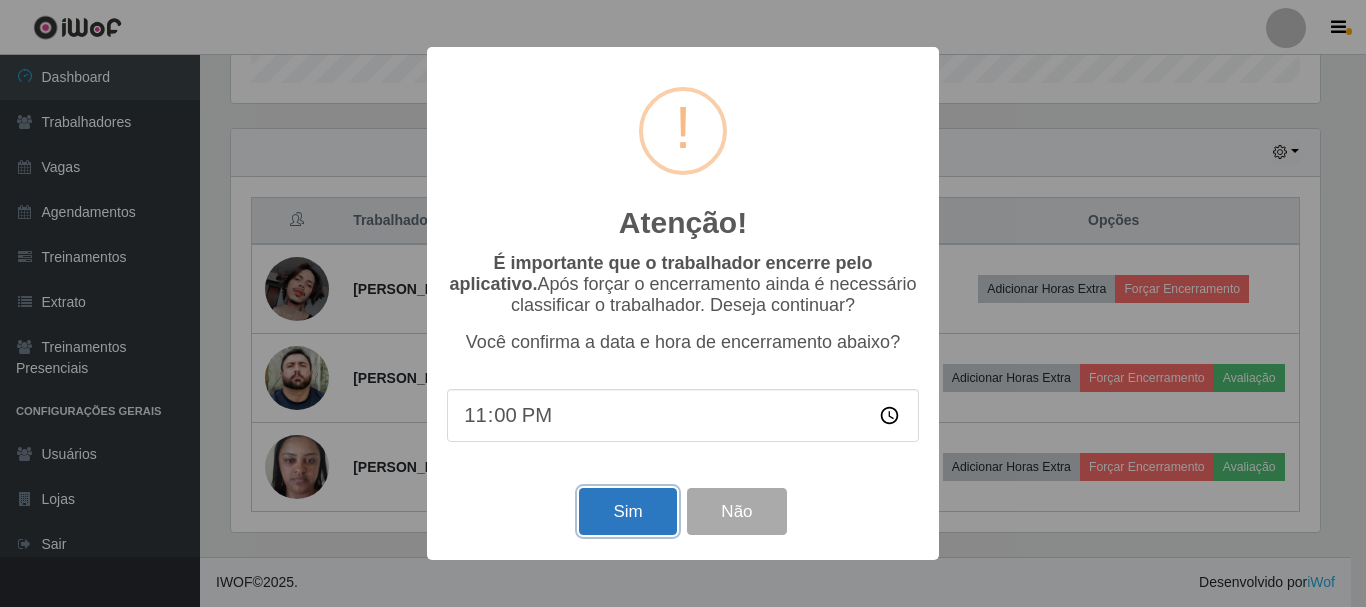 click on "Sim" at bounding box center [627, 511] 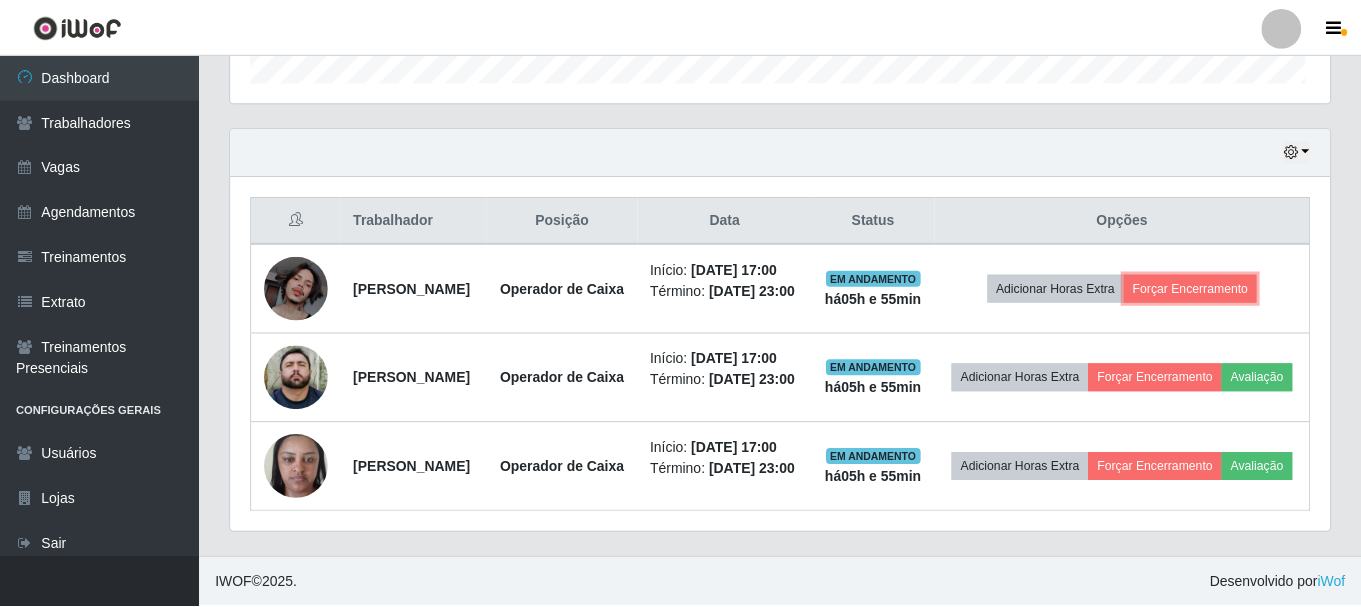 scroll, scrollTop: 999585, scrollLeft: 998901, axis: both 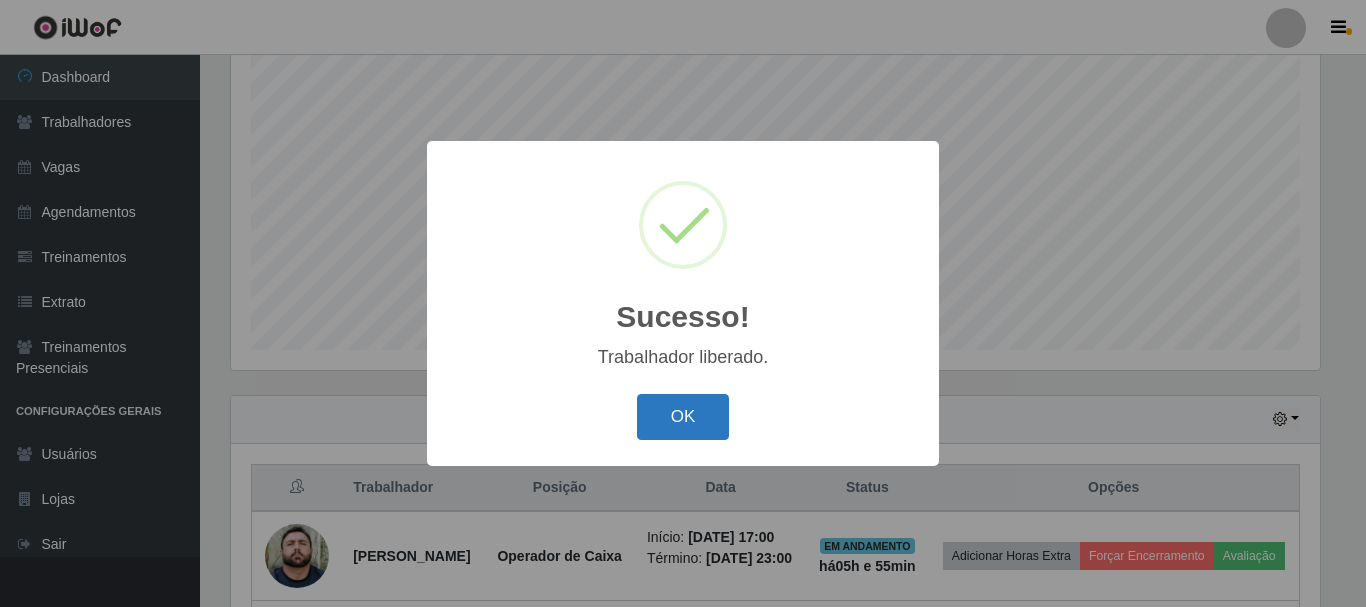 click on "OK" at bounding box center [683, 417] 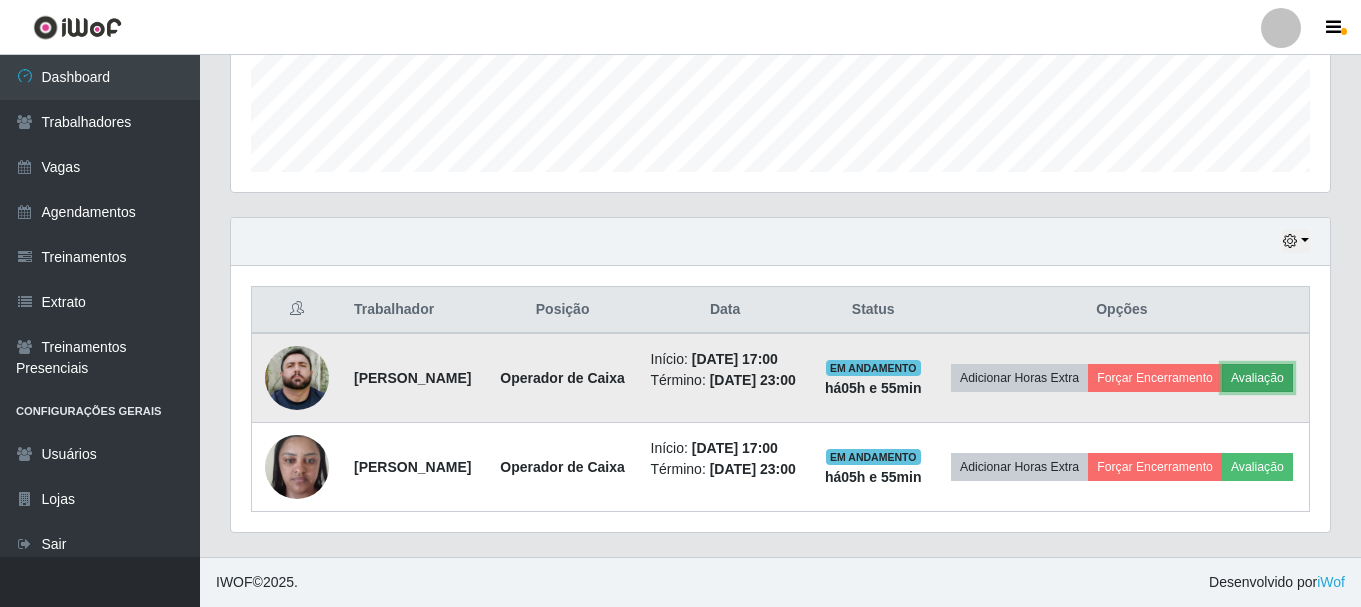 click on "Avaliação" at bounding box center [1257, 378] 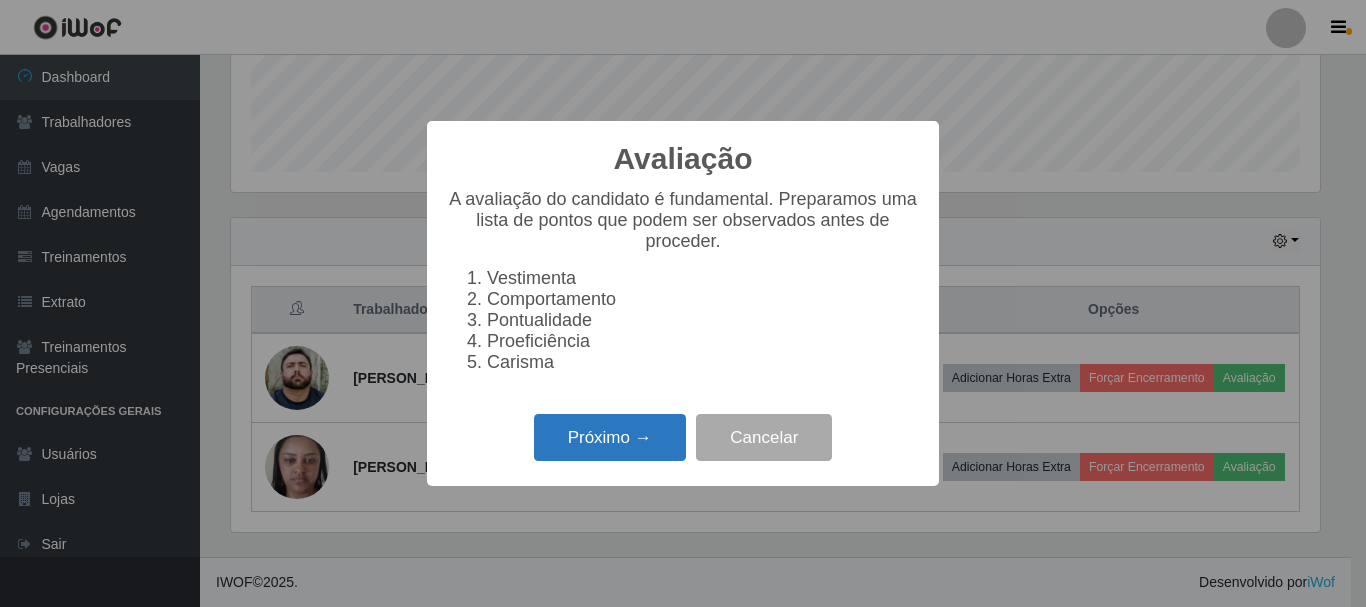 click on "Próximo →" at bounding box center (610, 437) 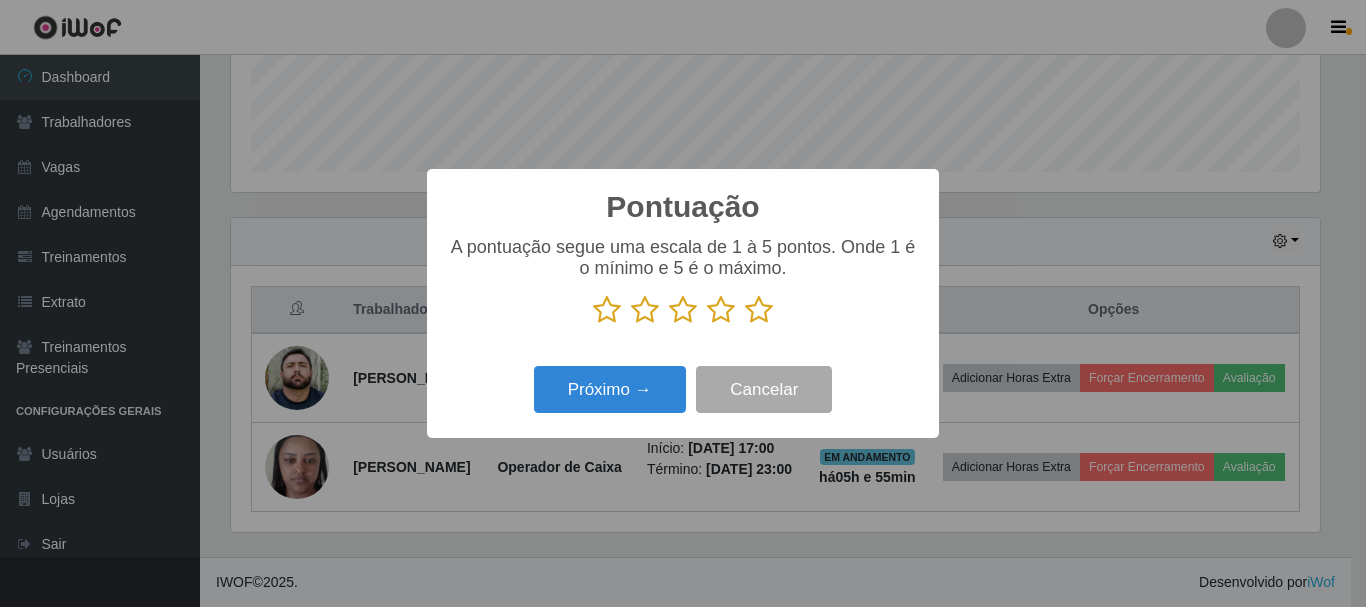 click at bounding box center (759, 310) 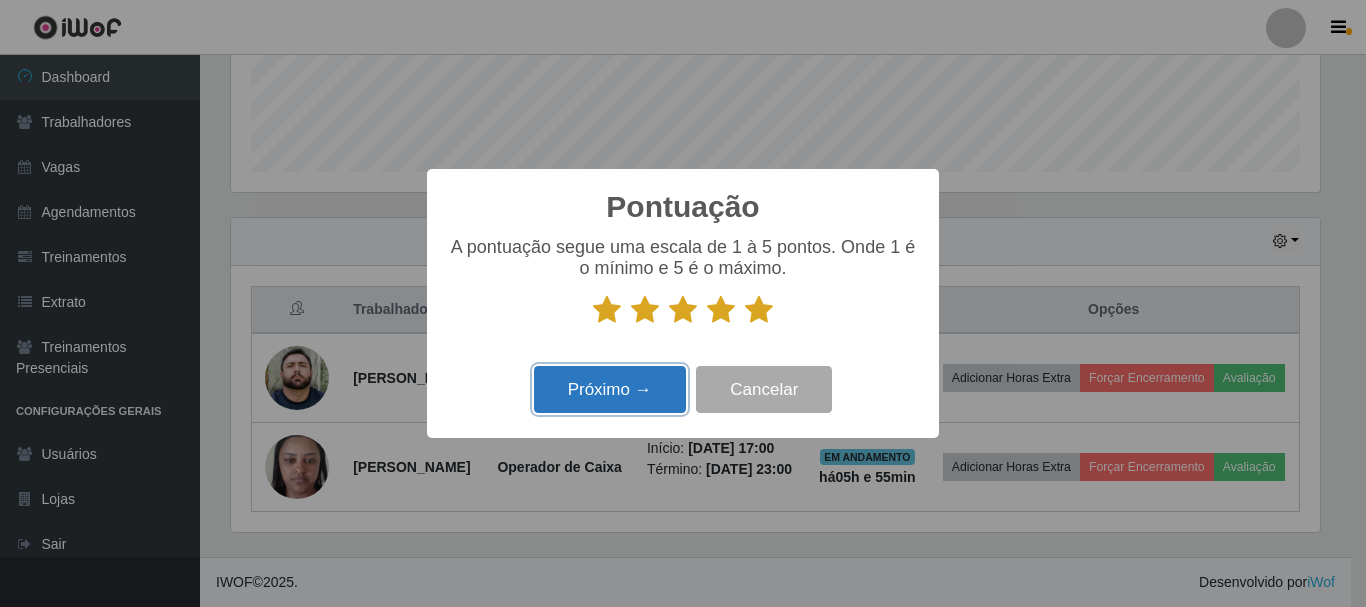 click on "Próximo →" at bounding box center (610, 389) 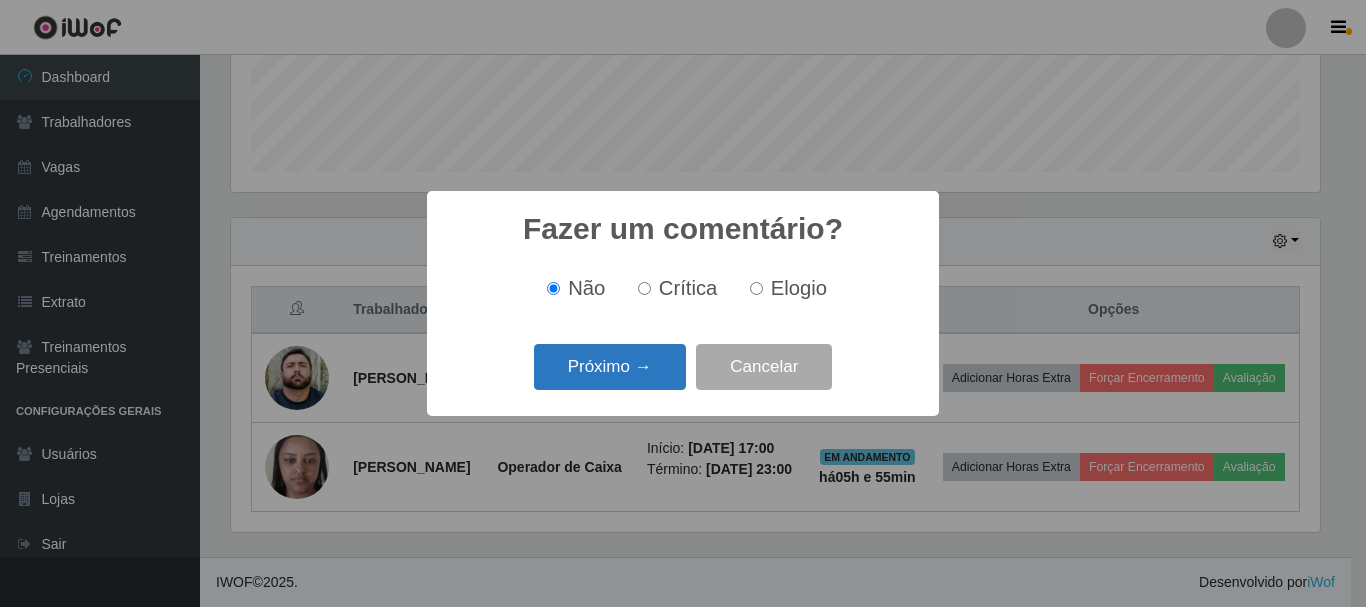 click on "Próximo →" at bounding box center (610, 367) 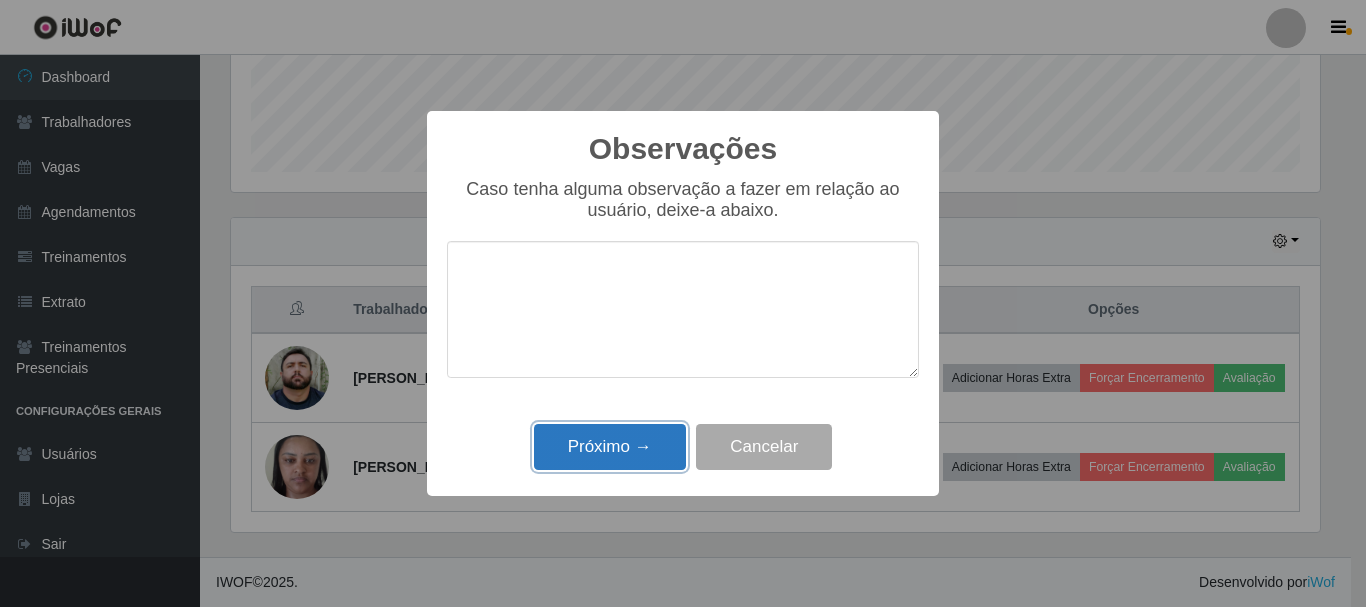 click on "Próximo →" at bounding box center (610, 447) 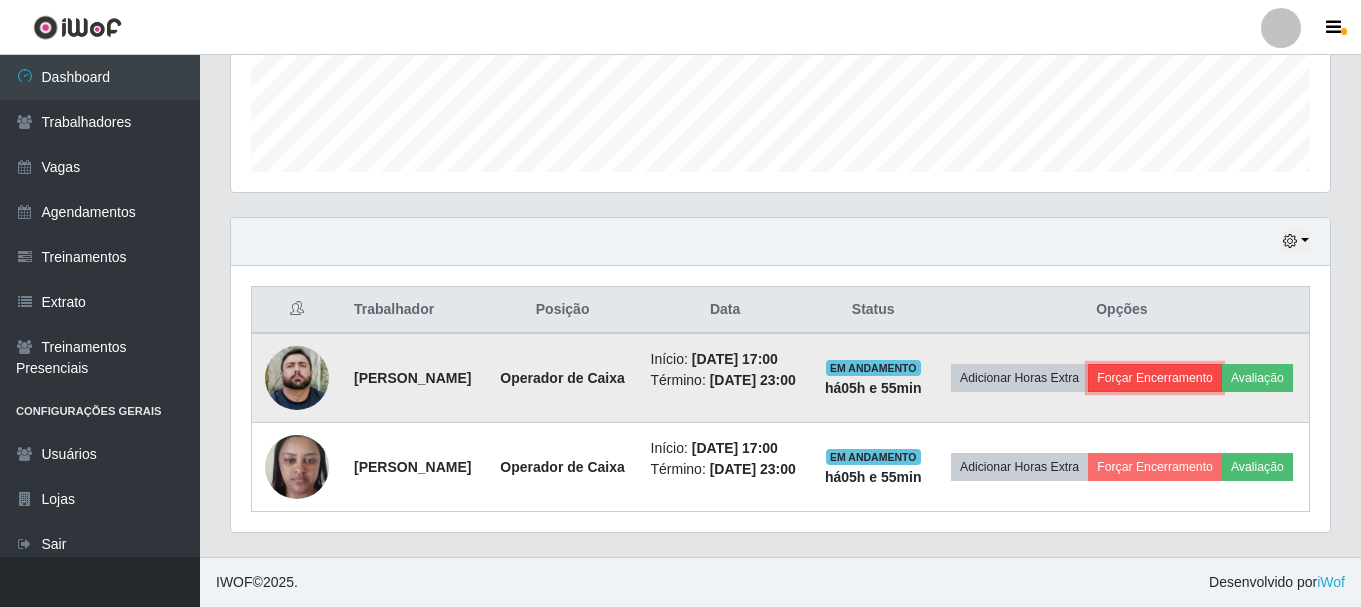 click on "Forçar Encerramento" at bounding box center [1155, 378] 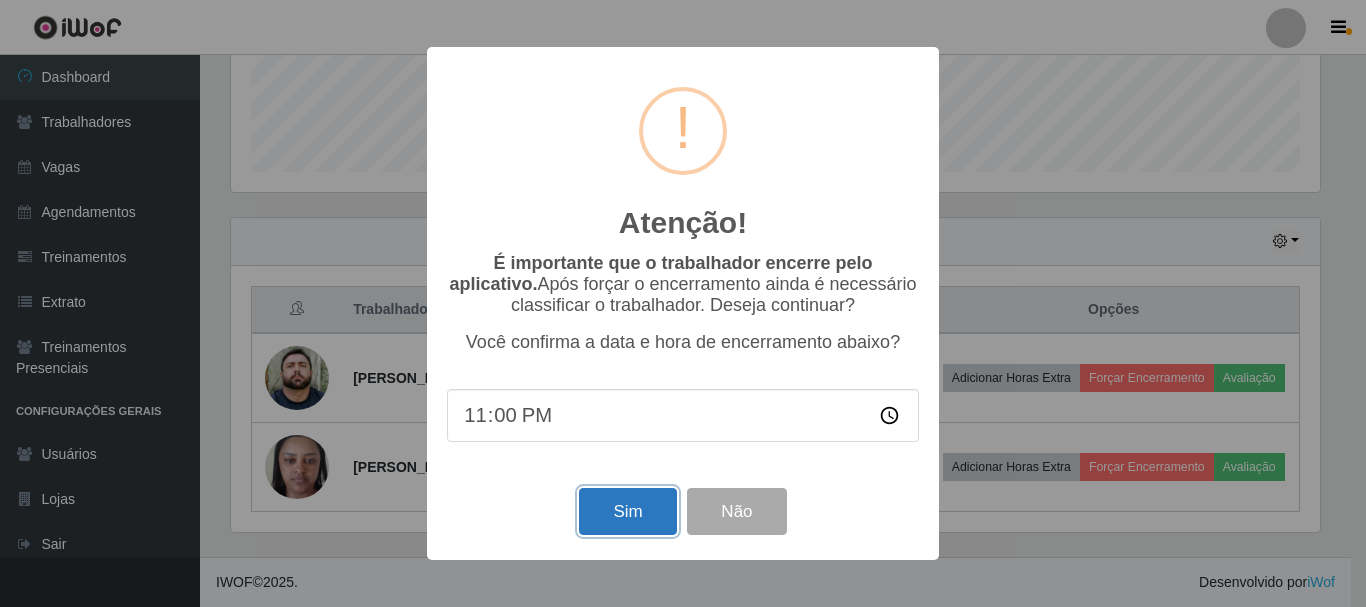 click on "Sim" at bounding box center [627, 511] 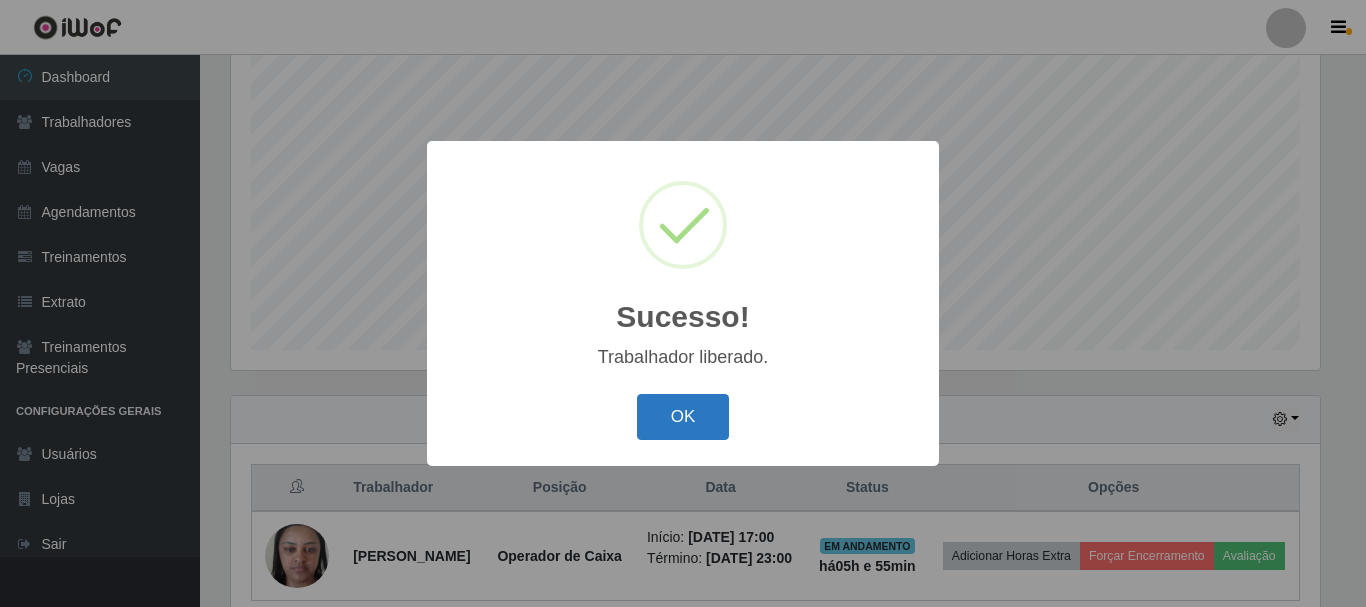 click on "OK" at bounding box center [683, 417] 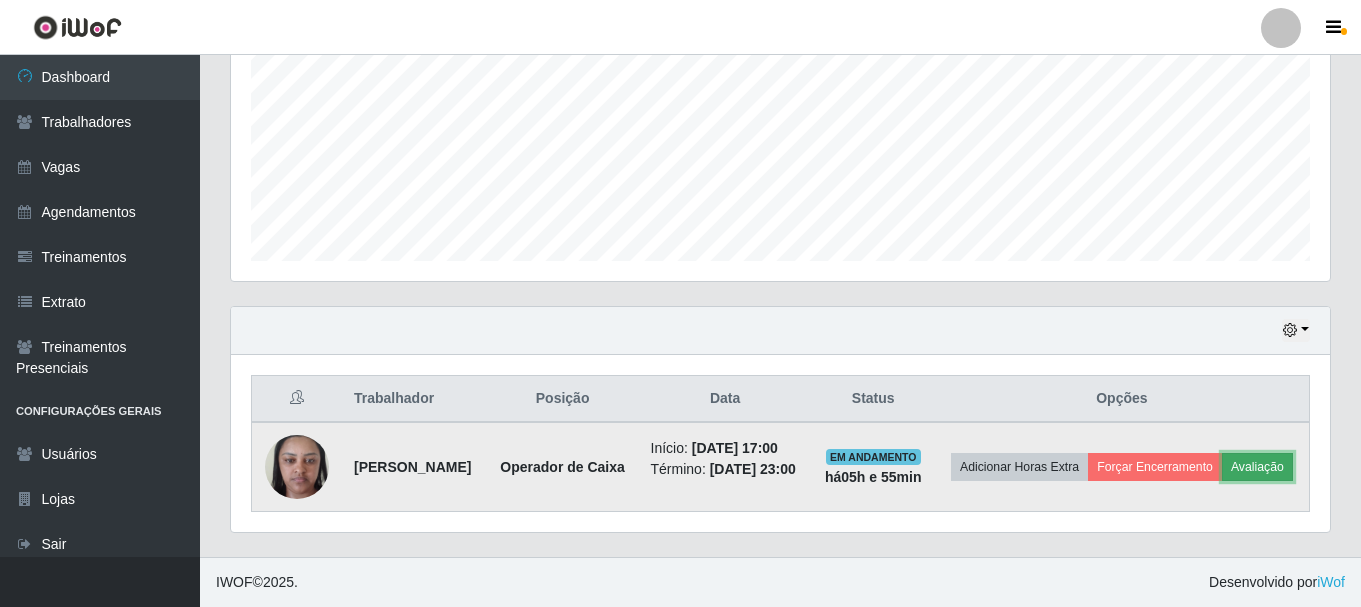 click on "Avaliação" at bounding box center [1257, 467] 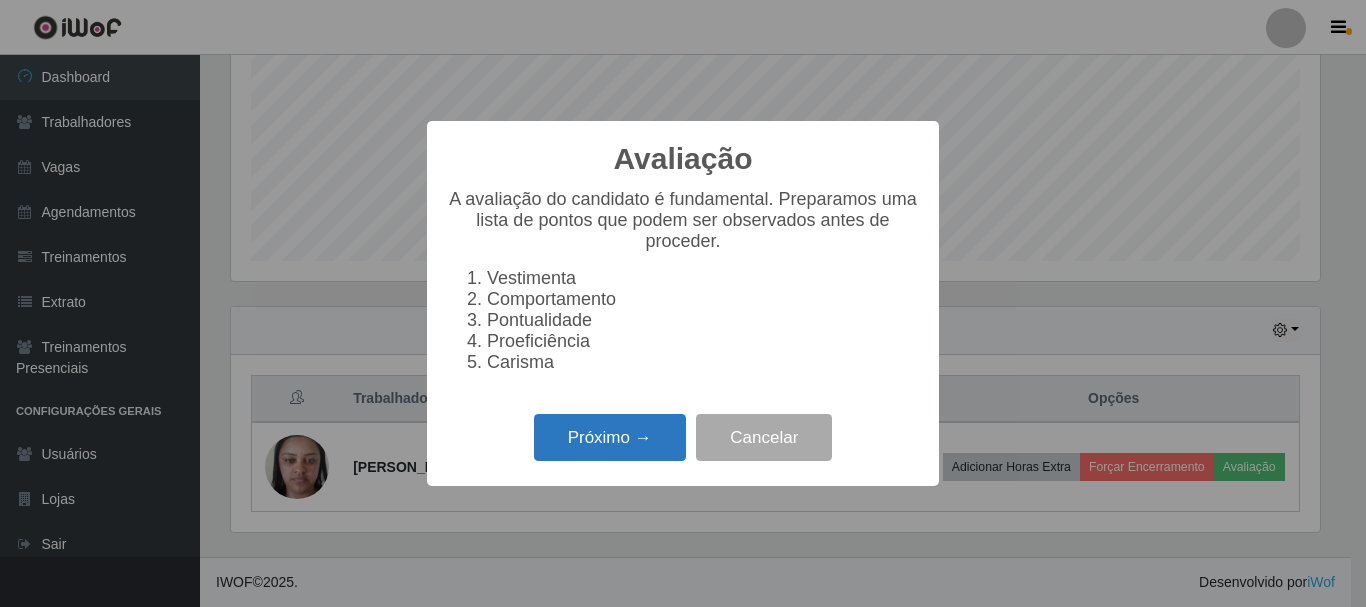 click on "Próximo →" at bounding box center (610, 437) 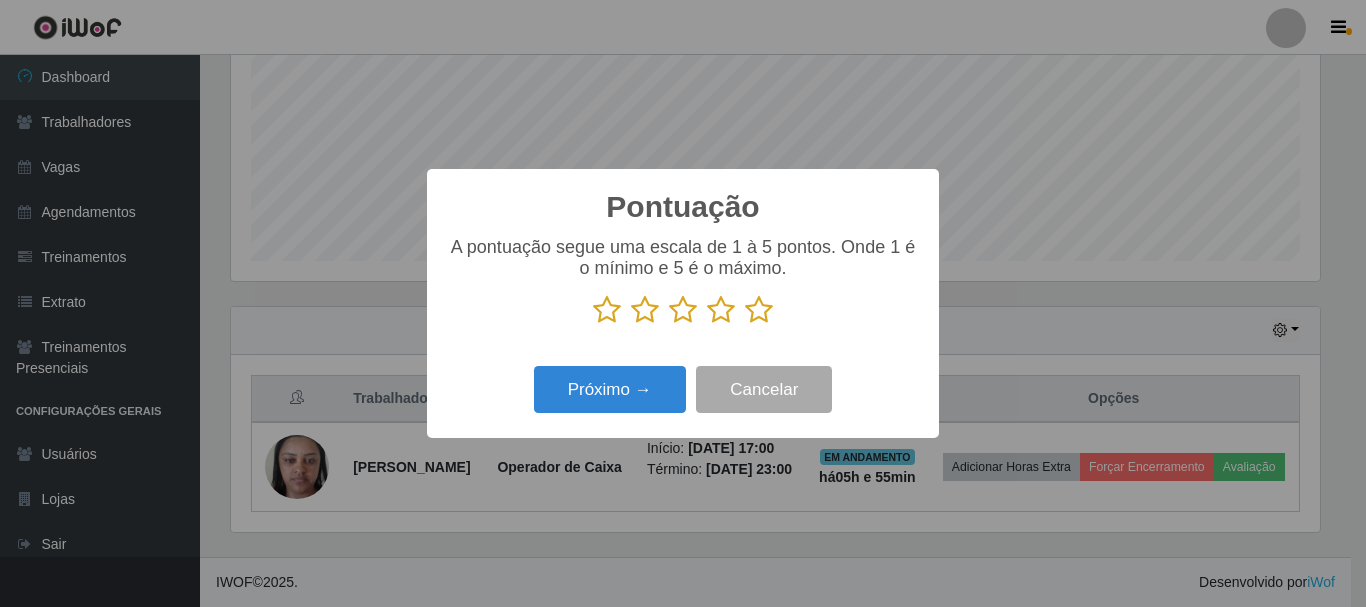 click at bounding box center (759, 310) 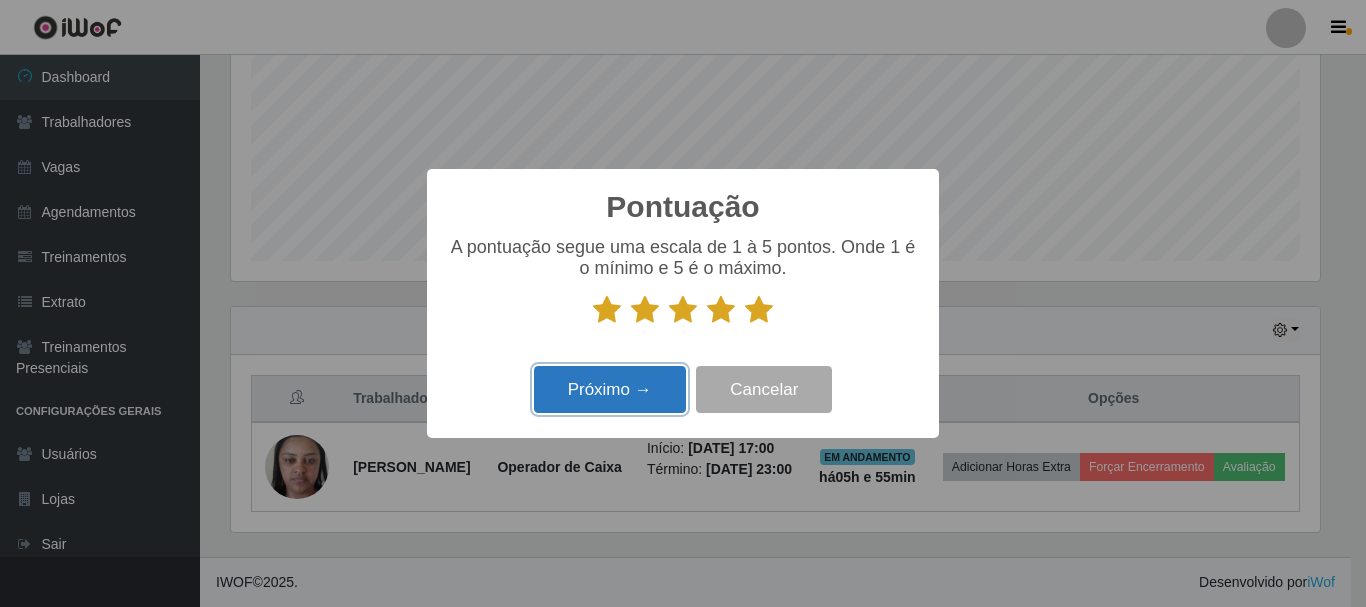 click on "Próximo →" at bounding box center [610, 389] 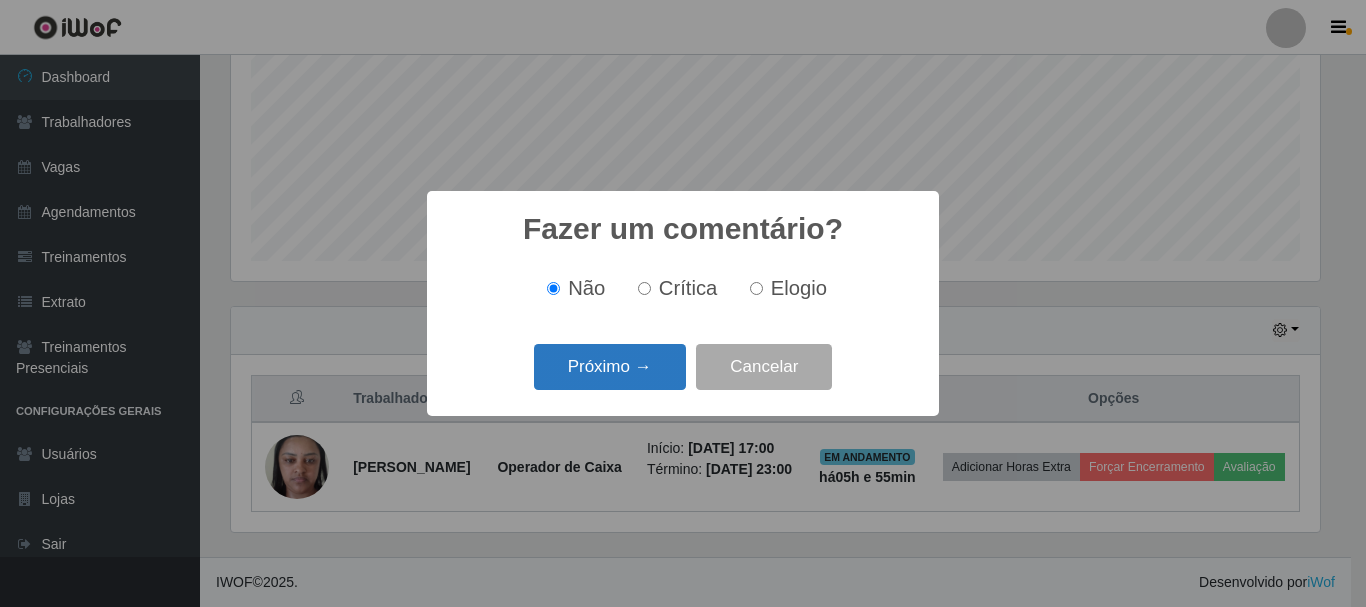 click on "Próximo →" at bounding box center [610, 367] 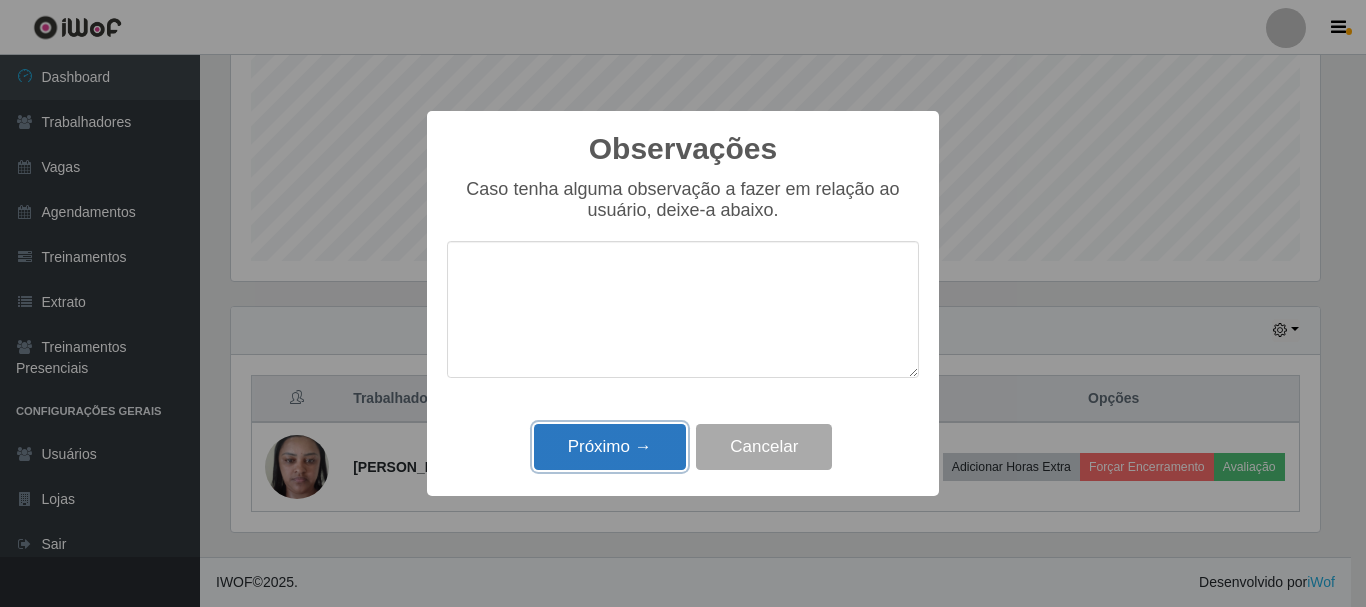 click on "Próximo →" at bounding box center (610, 447) 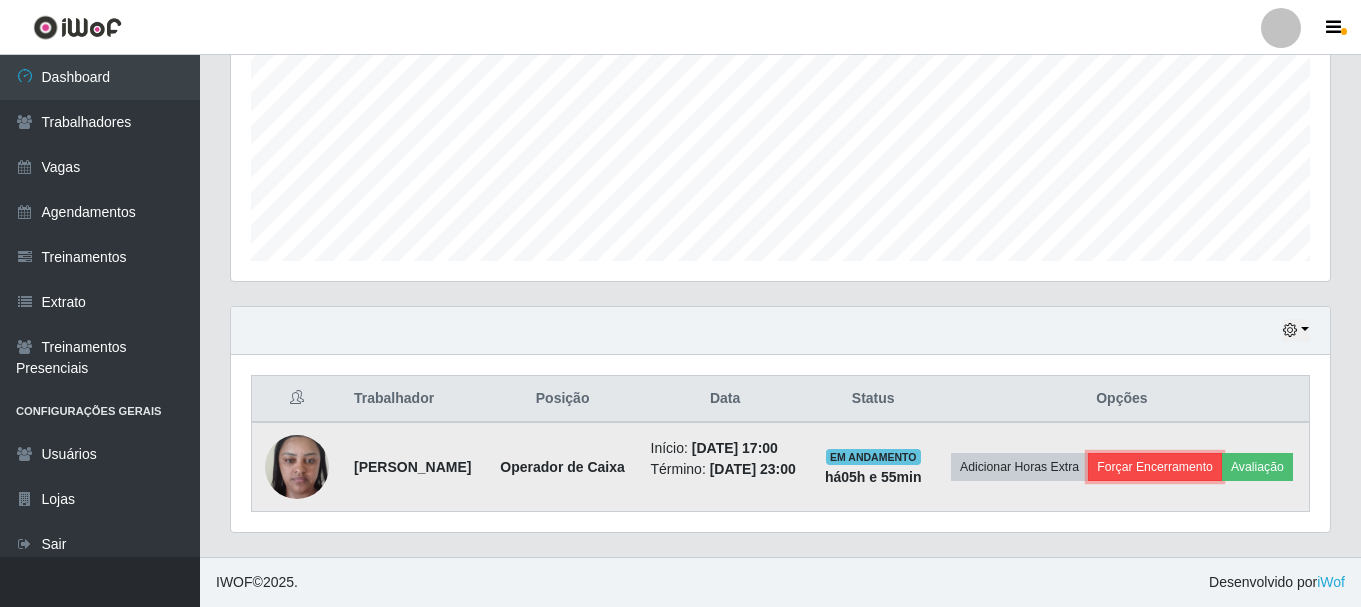 click on "Forçar Encerramento" at bounding box center (1155, 467) 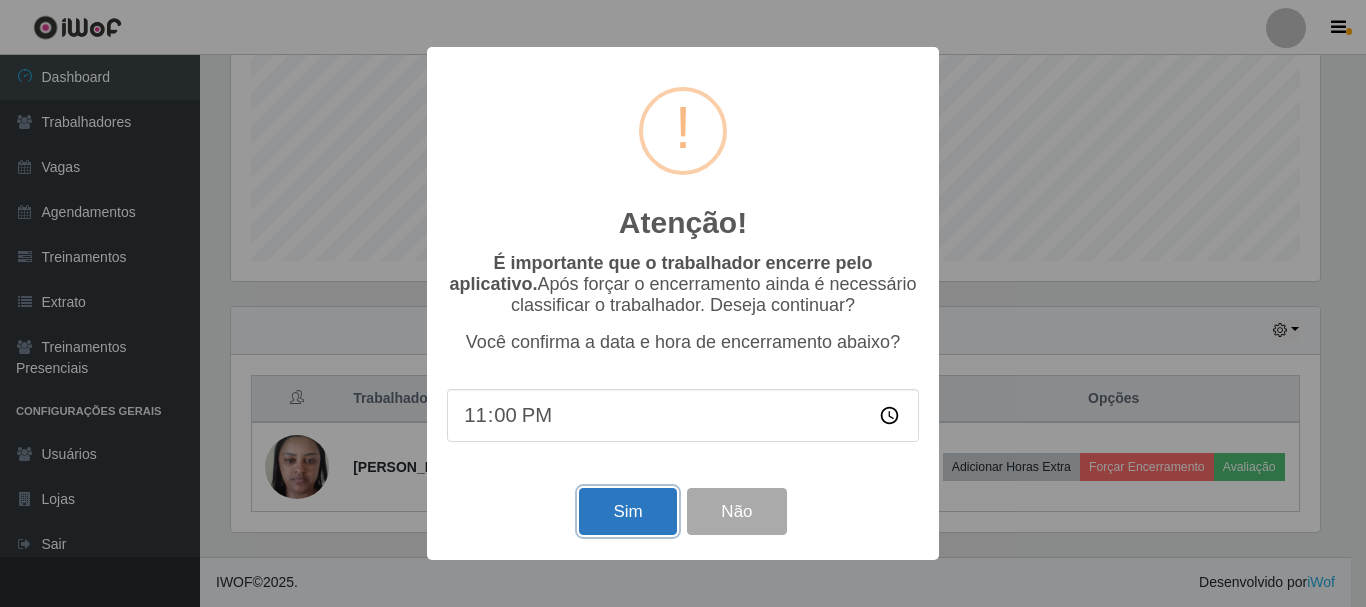 click on "Sim" at bounding box center [627, 511] 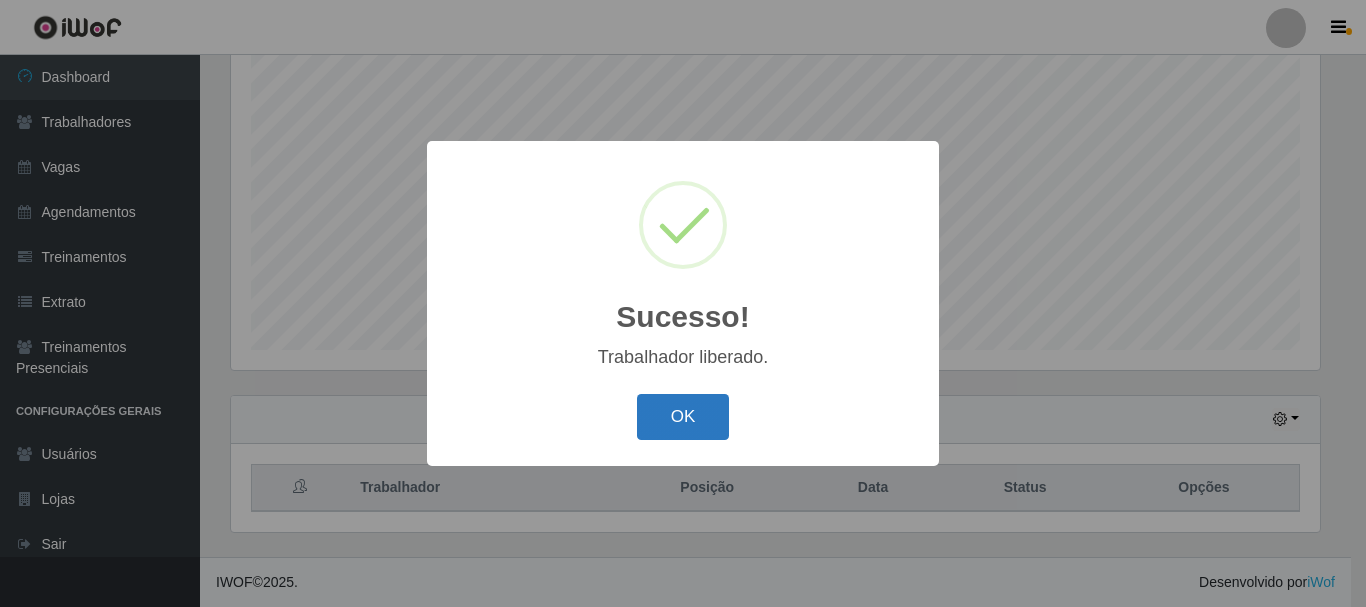 click on "OK" at bounding box center (683, 417) 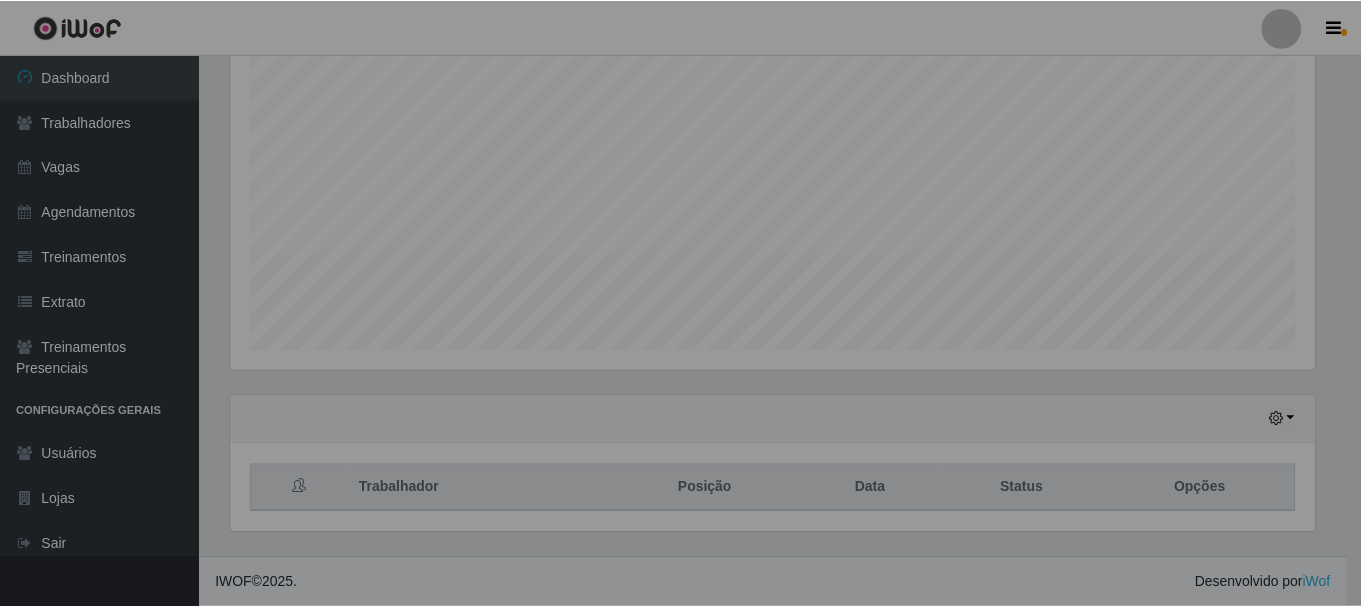 scroll, scrollTop: 999585, scrollLeft: 998901, axis: both 